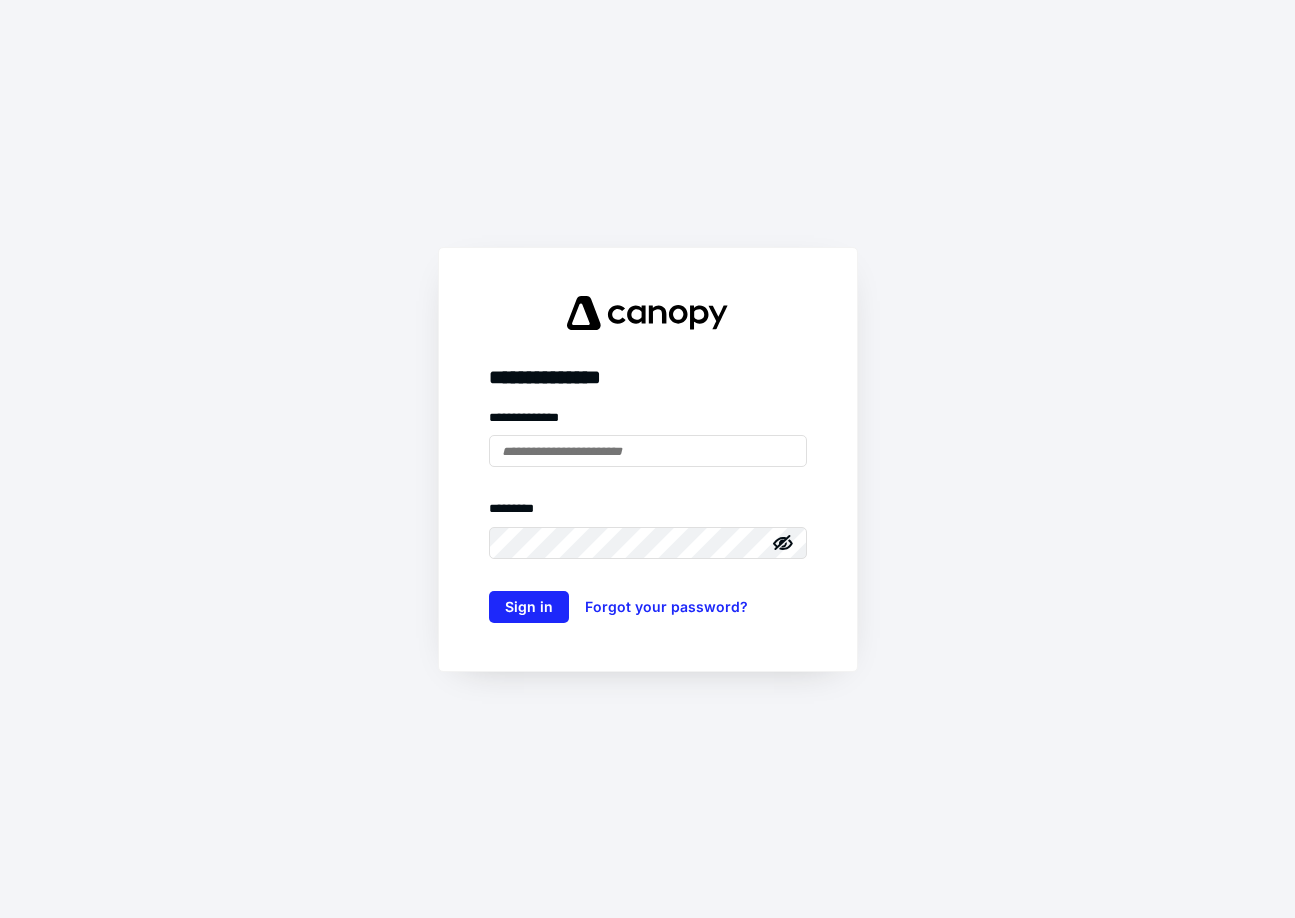 scroll, scrollTop: 0, scrollLeft: 0, axis: both 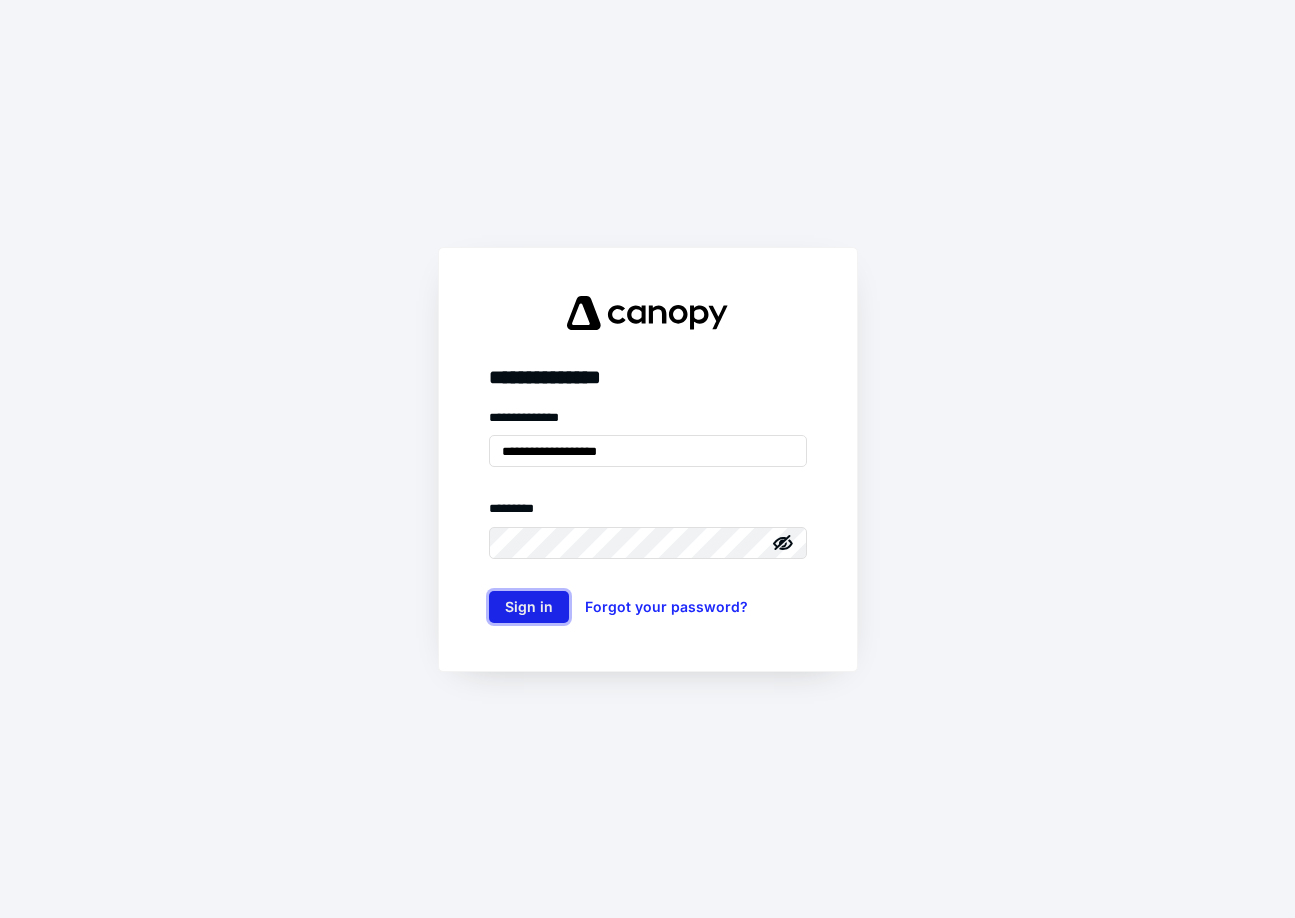 click on "Sign in" at bounding box center [529, 607] 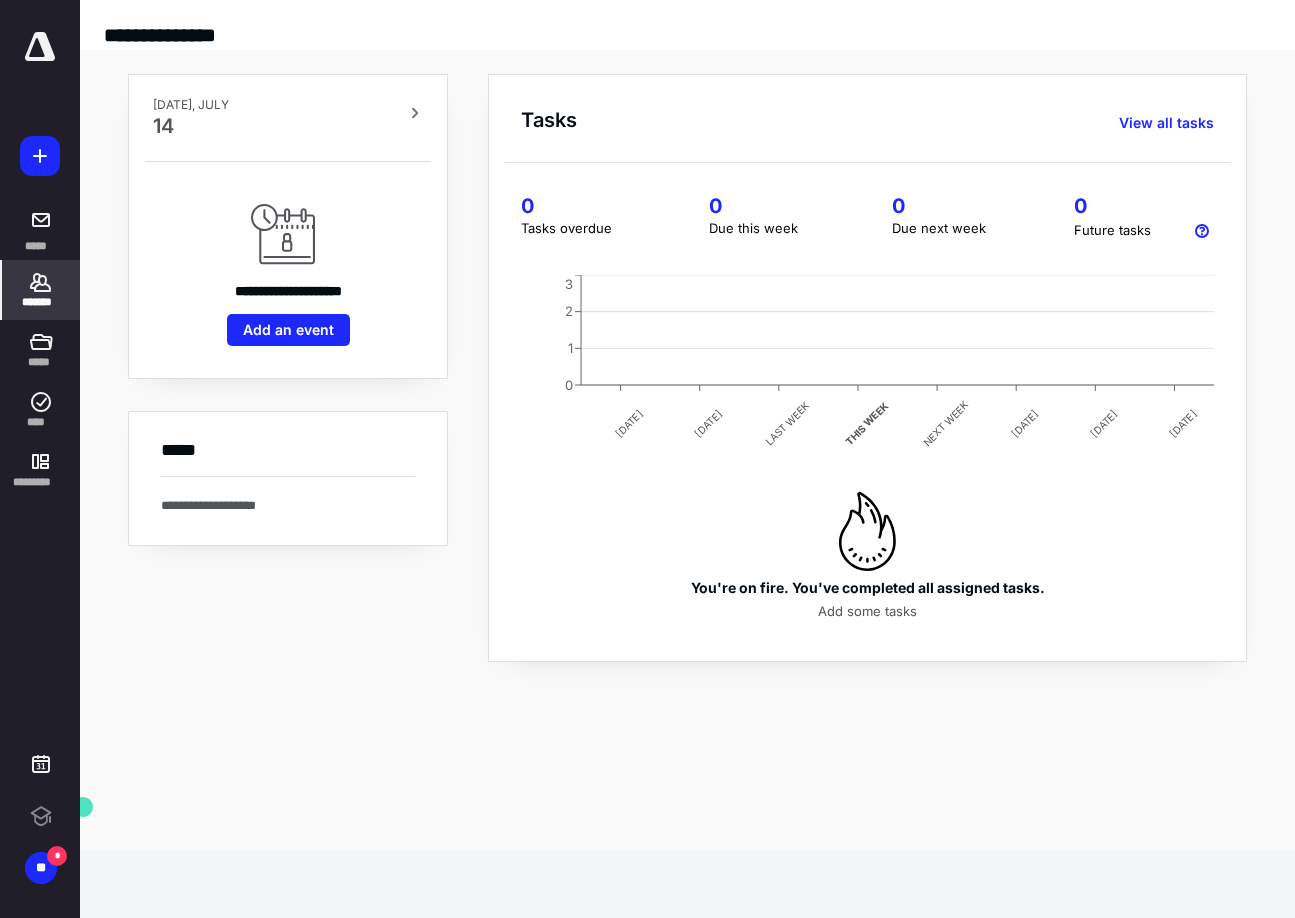 click 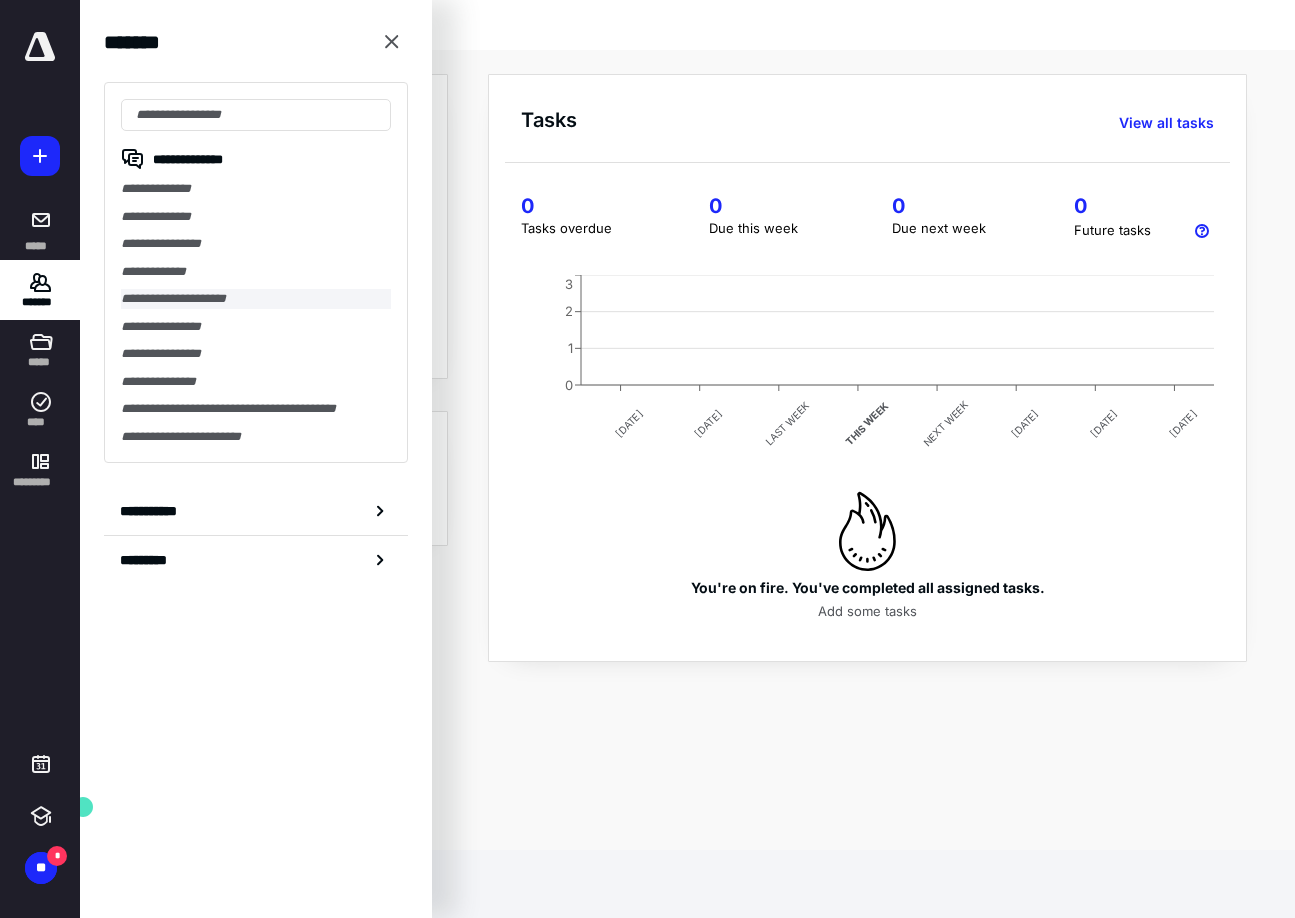 click on "**********" at bounding box center [256, 299] 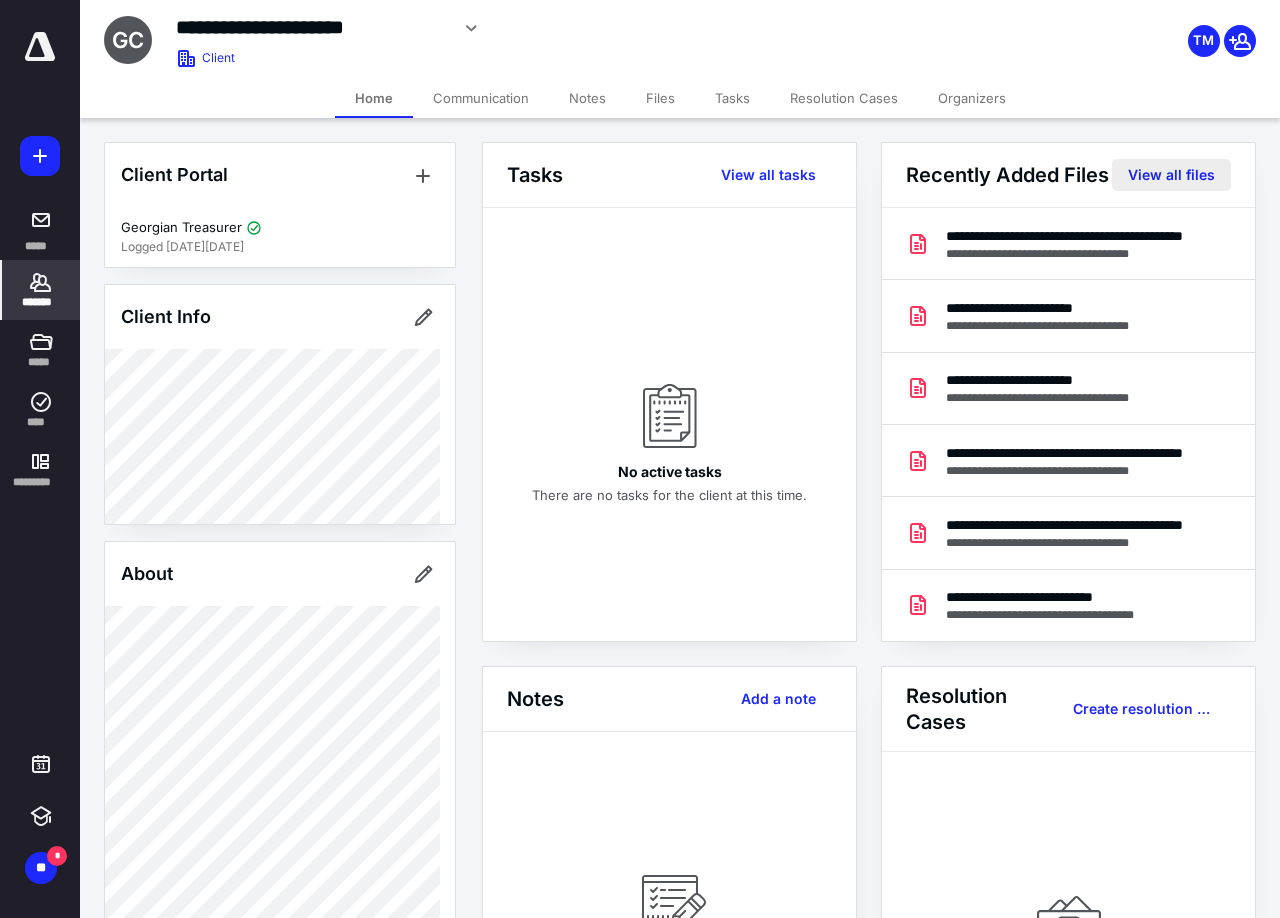 click on "View all files" at bounding box center (1171, 175) 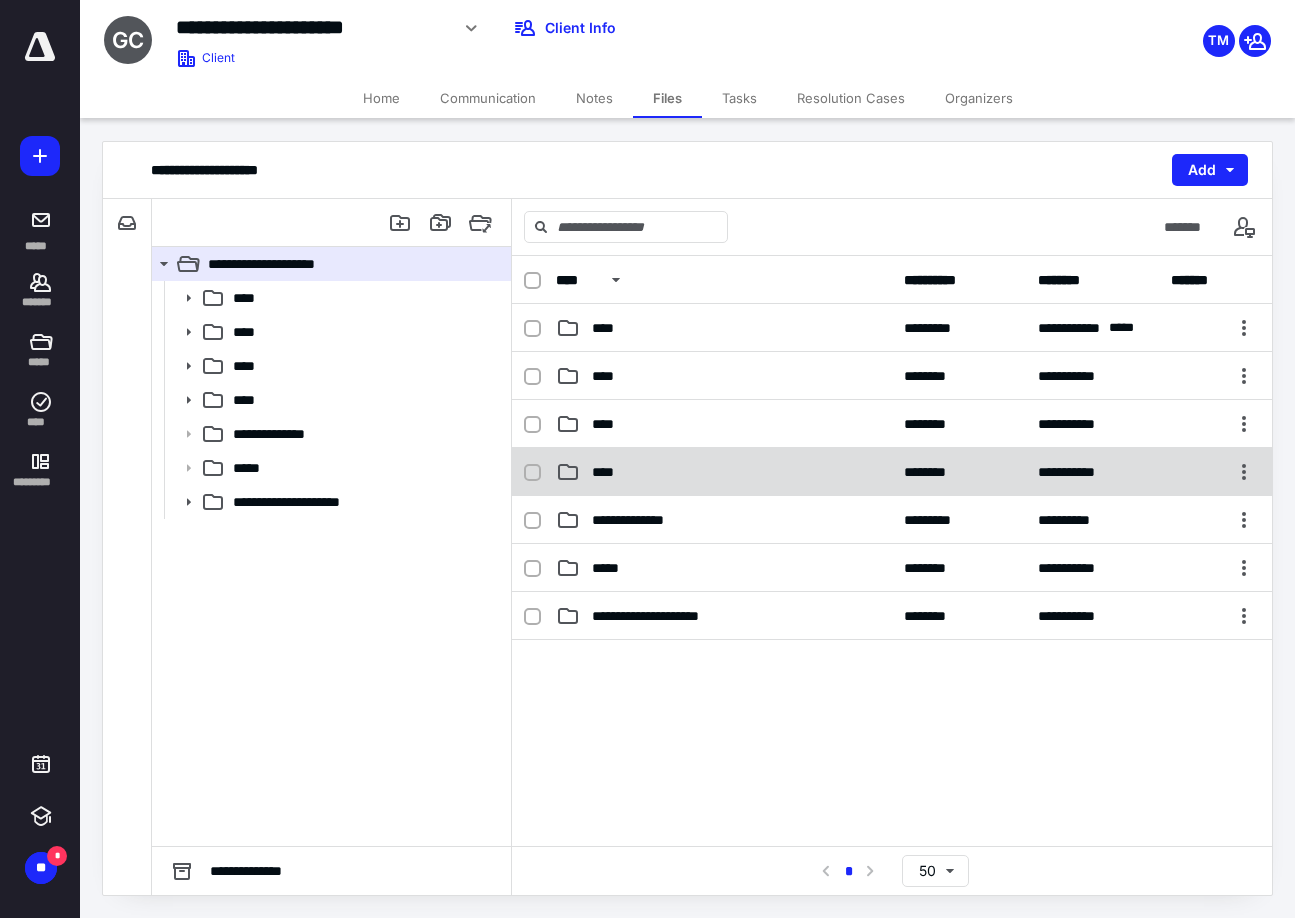 click on "****" at bounding box center [724, 472] 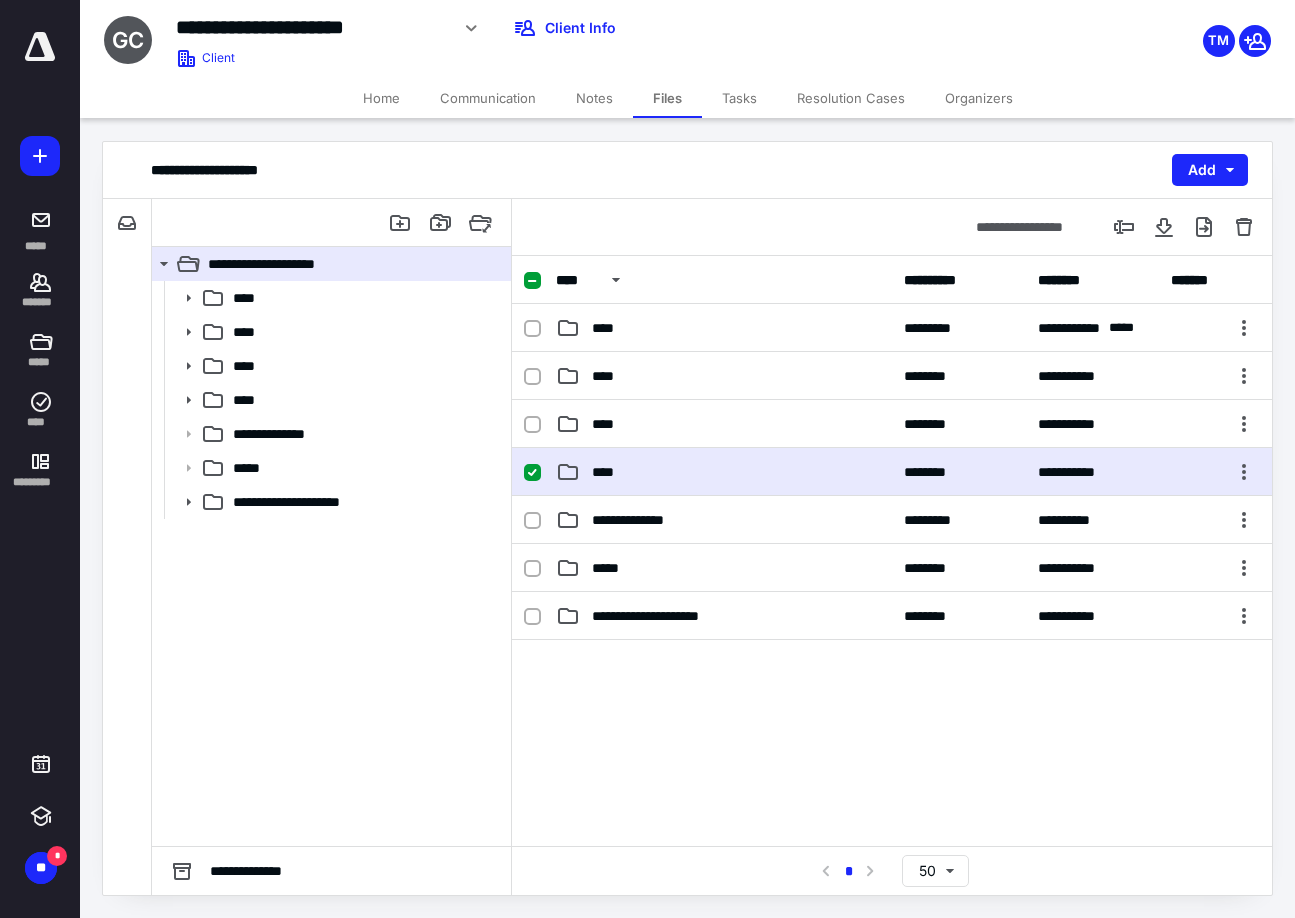 click on "****" at bounding box center (724, 472) 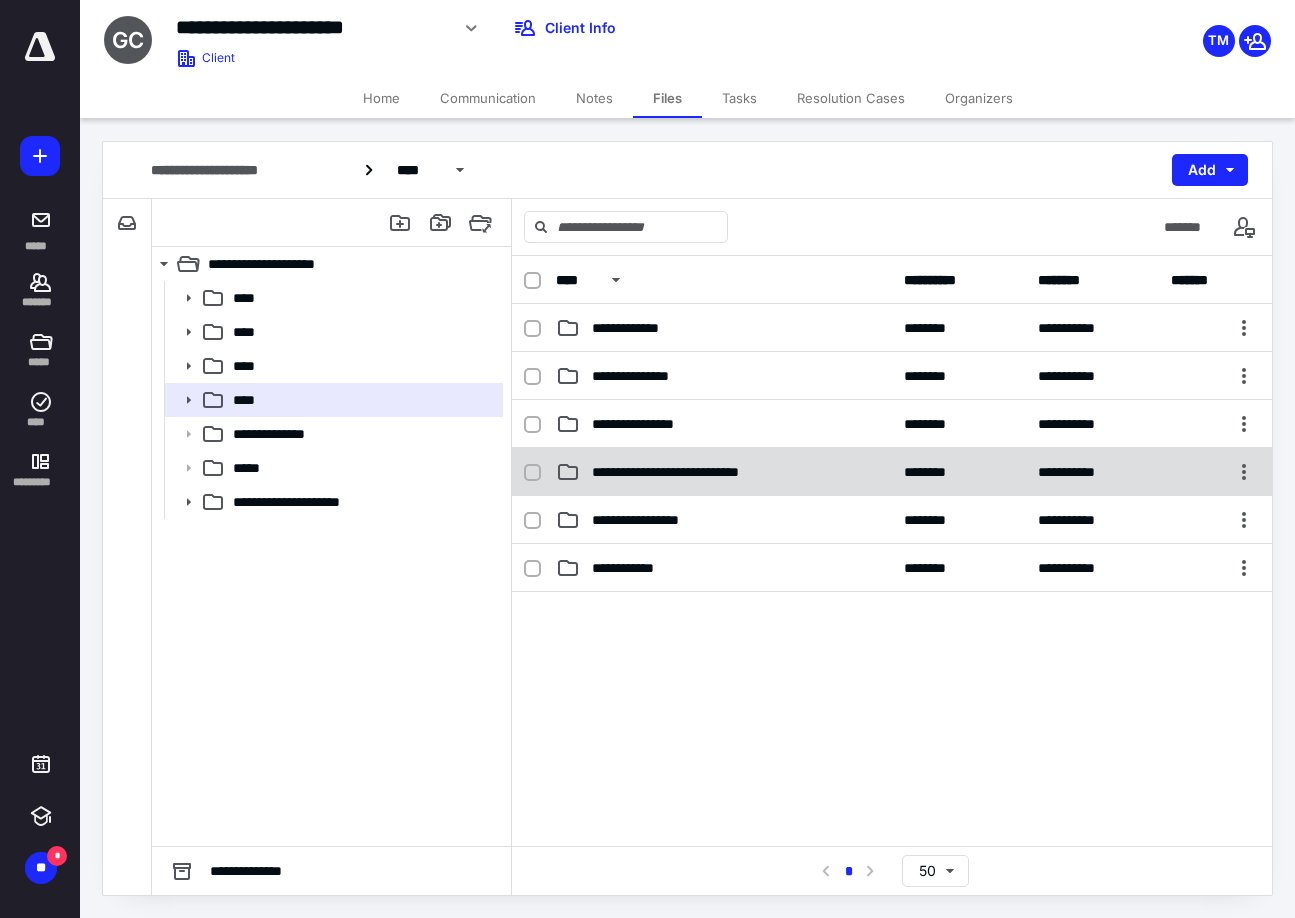 click on "**********" at bounding box center (724, 472) 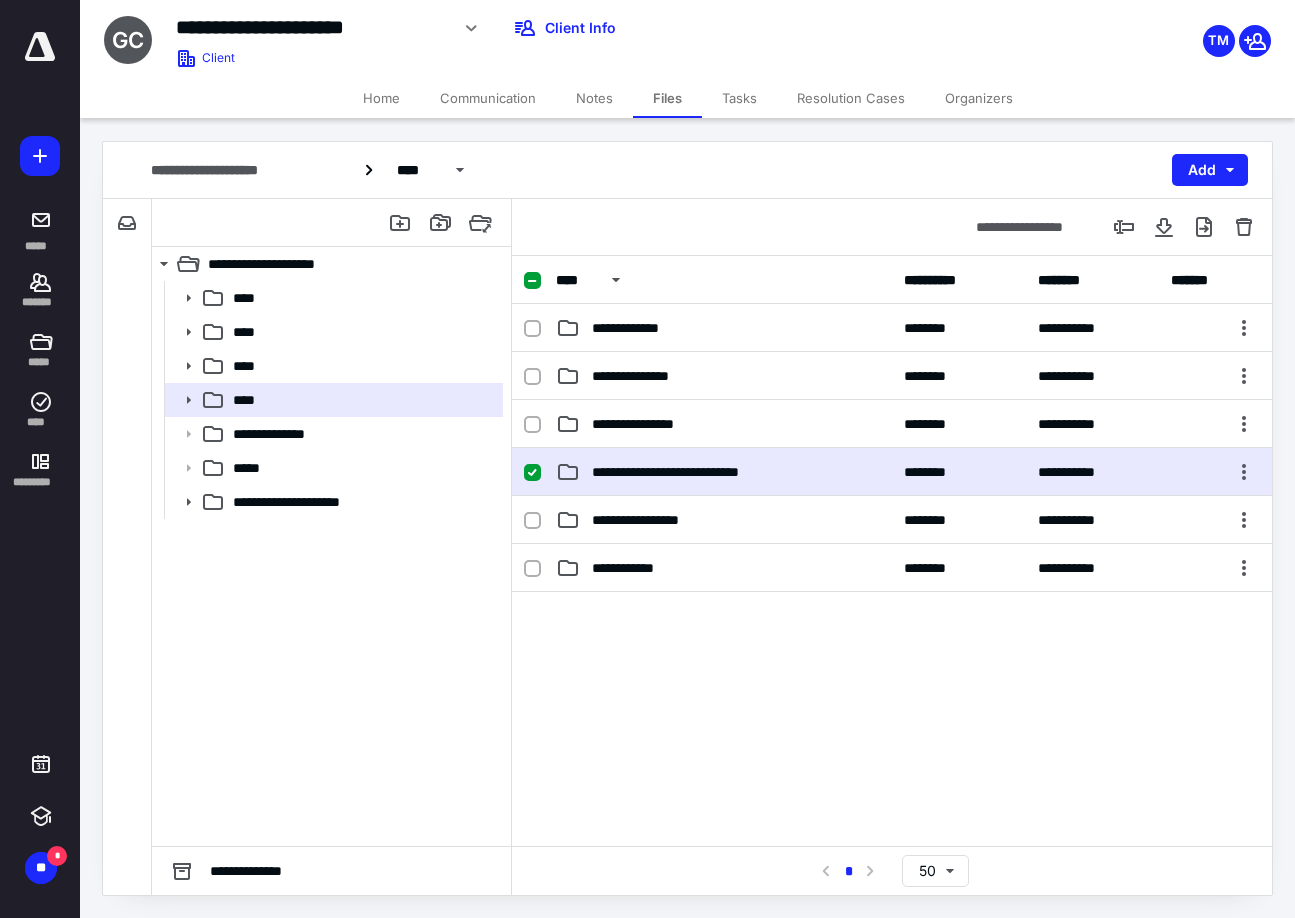 click on "**********" at bounding box center (724, 472) 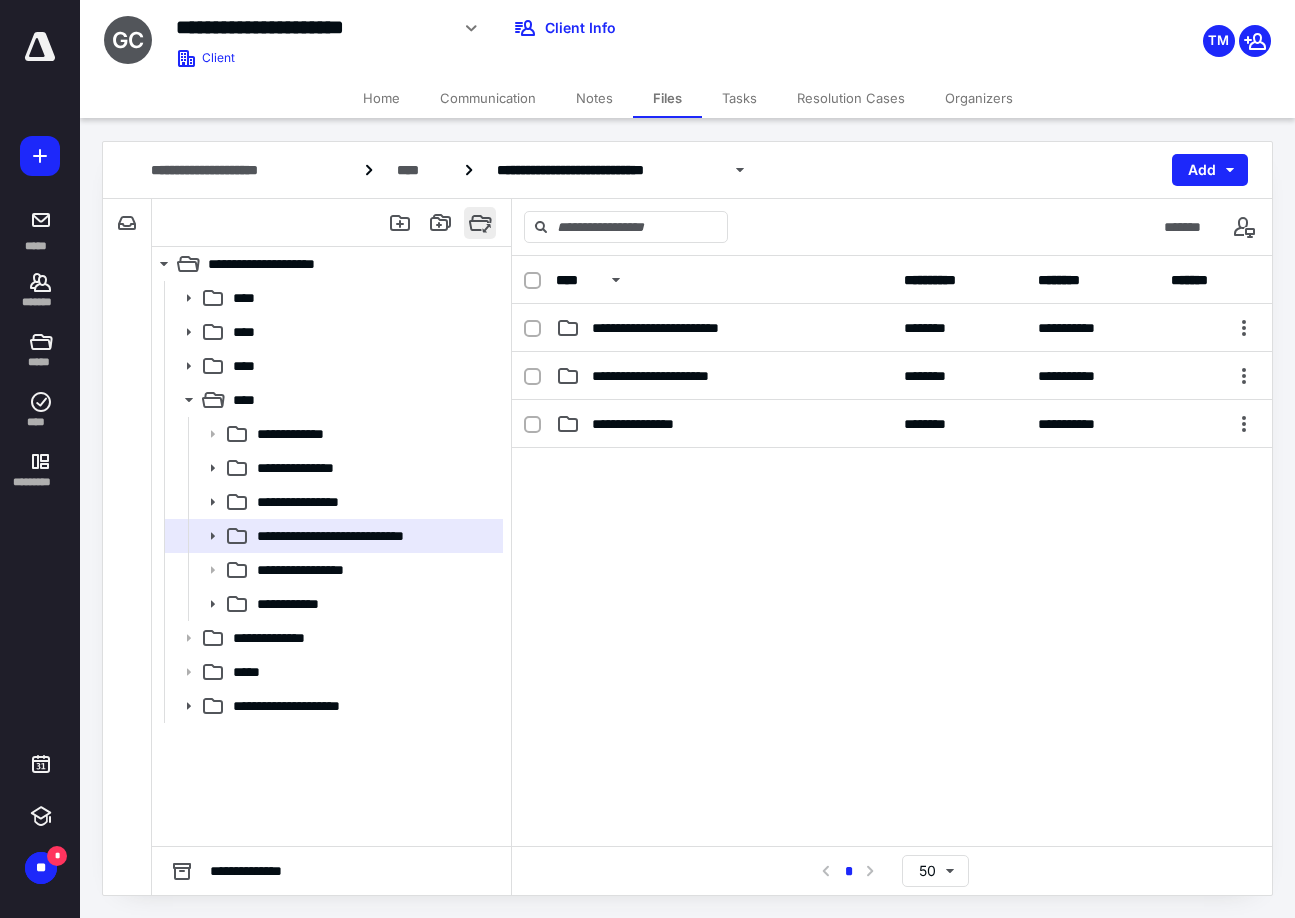 click at bounding box center (480, 223) 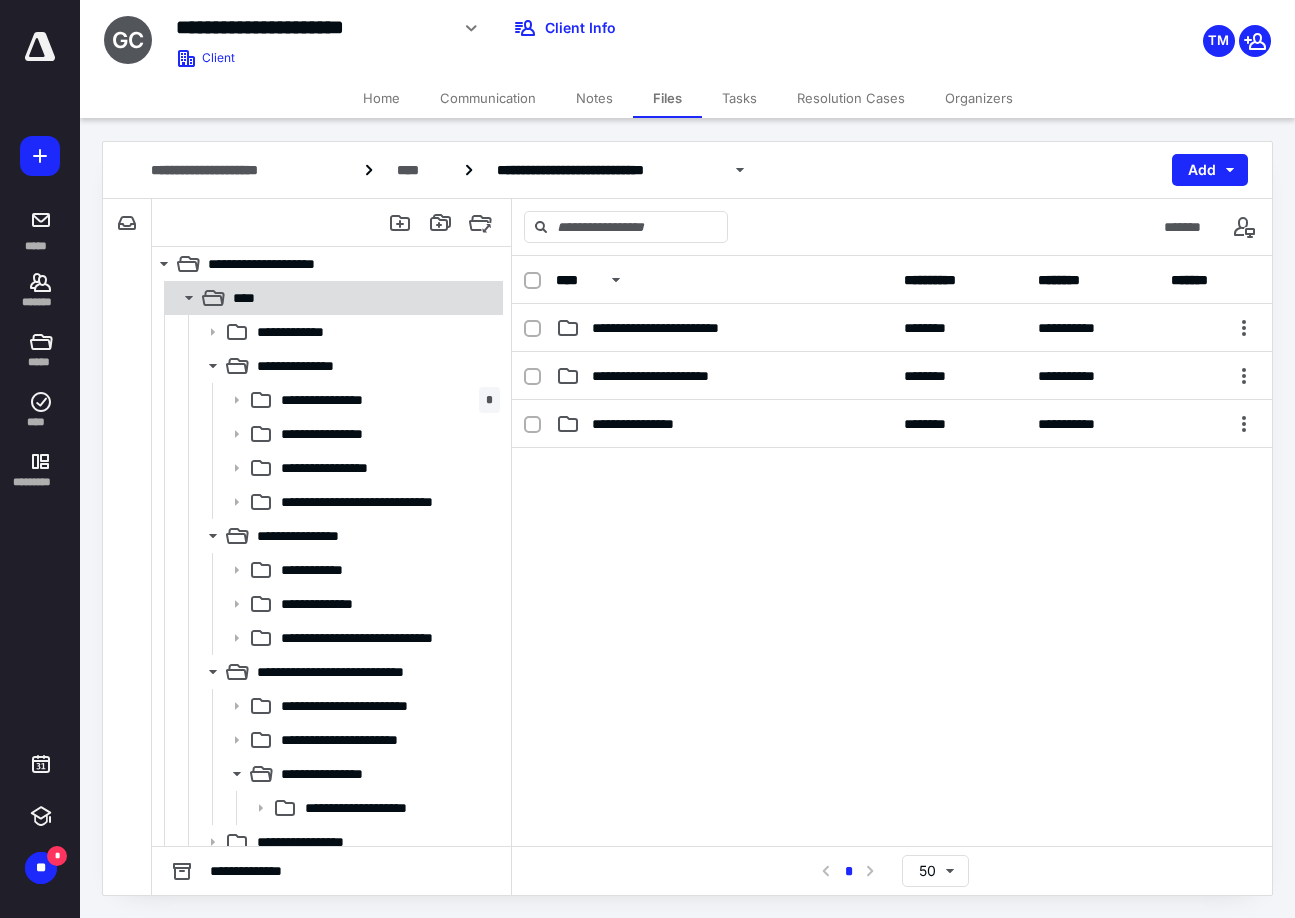 click 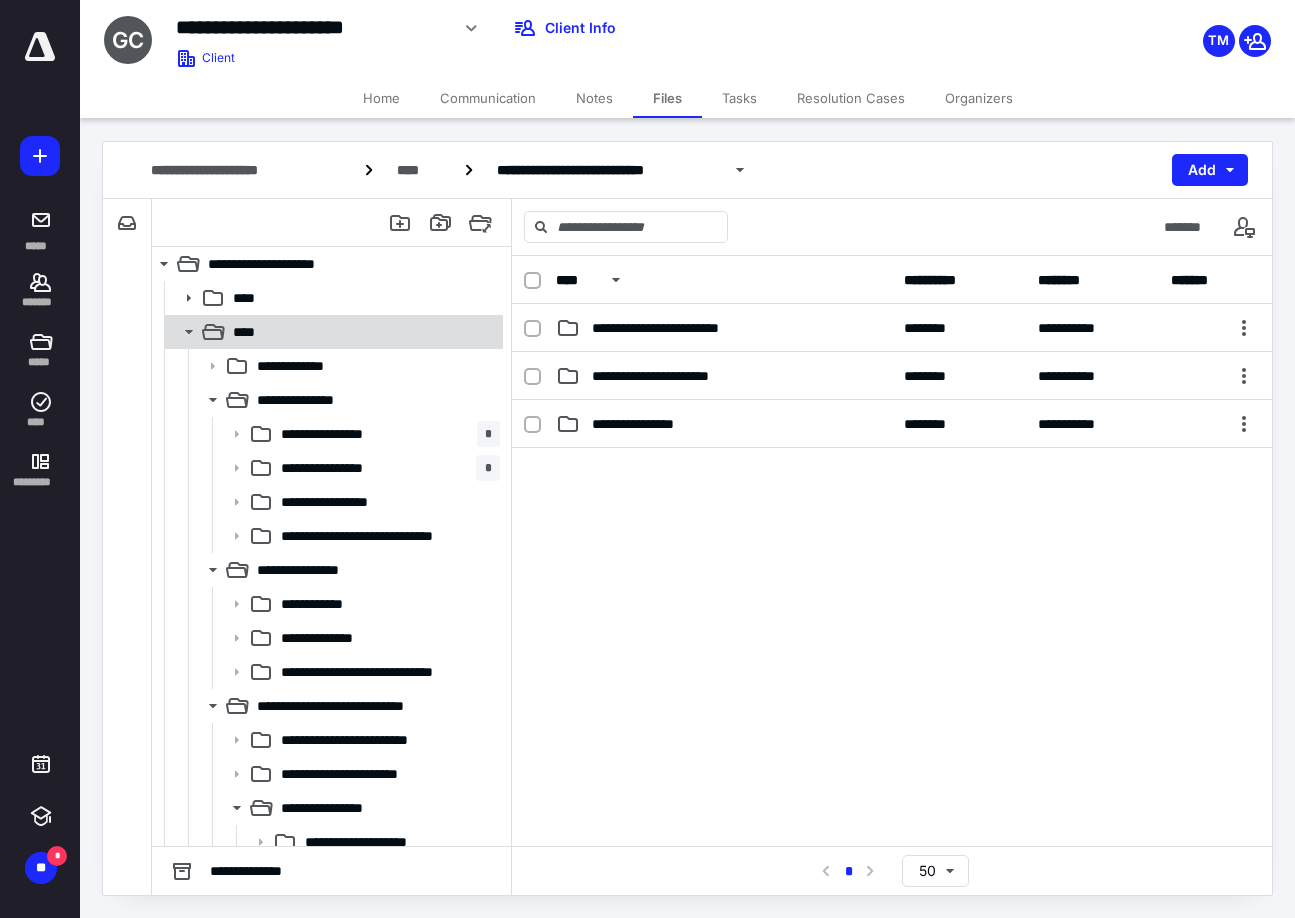 click 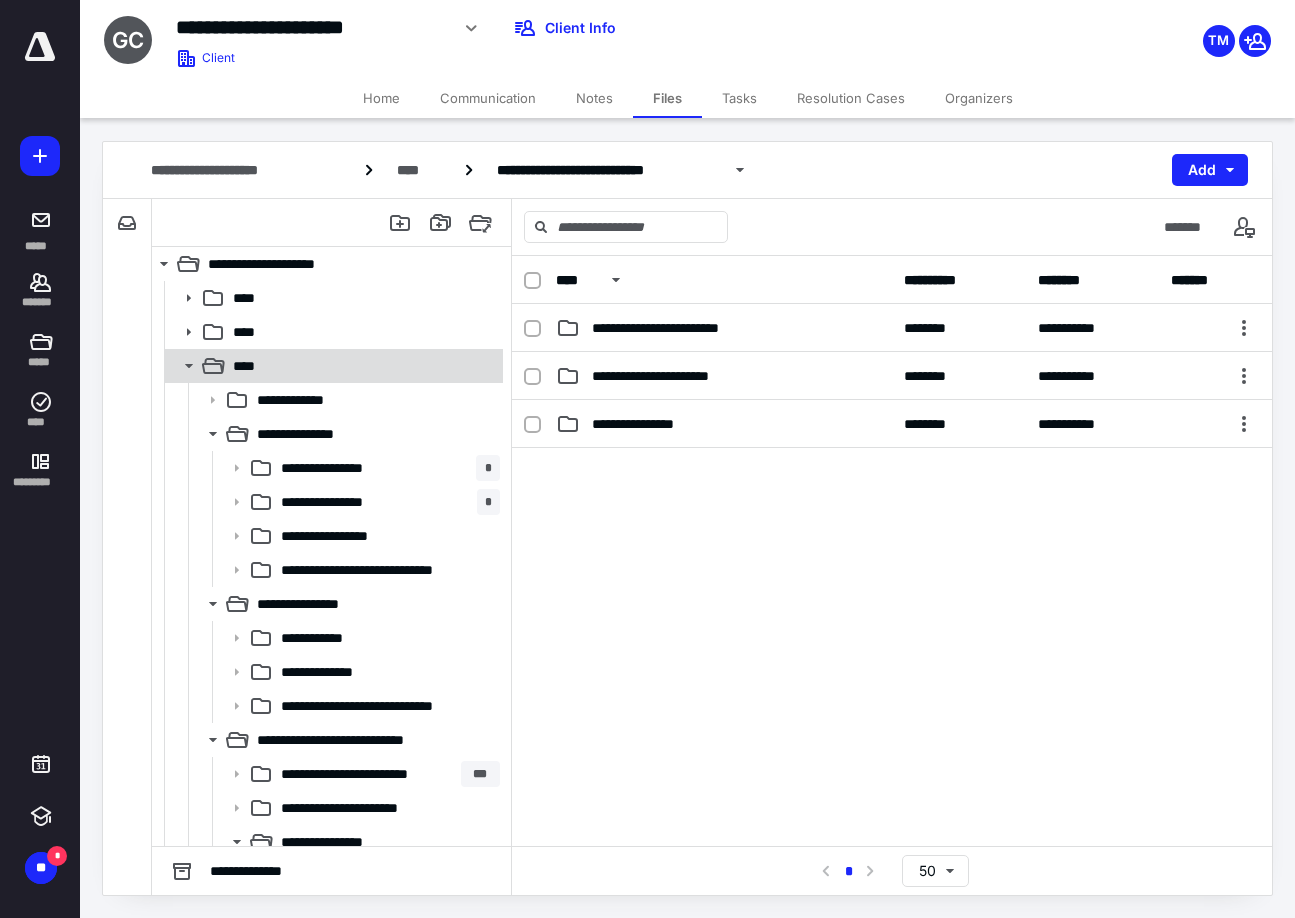 click 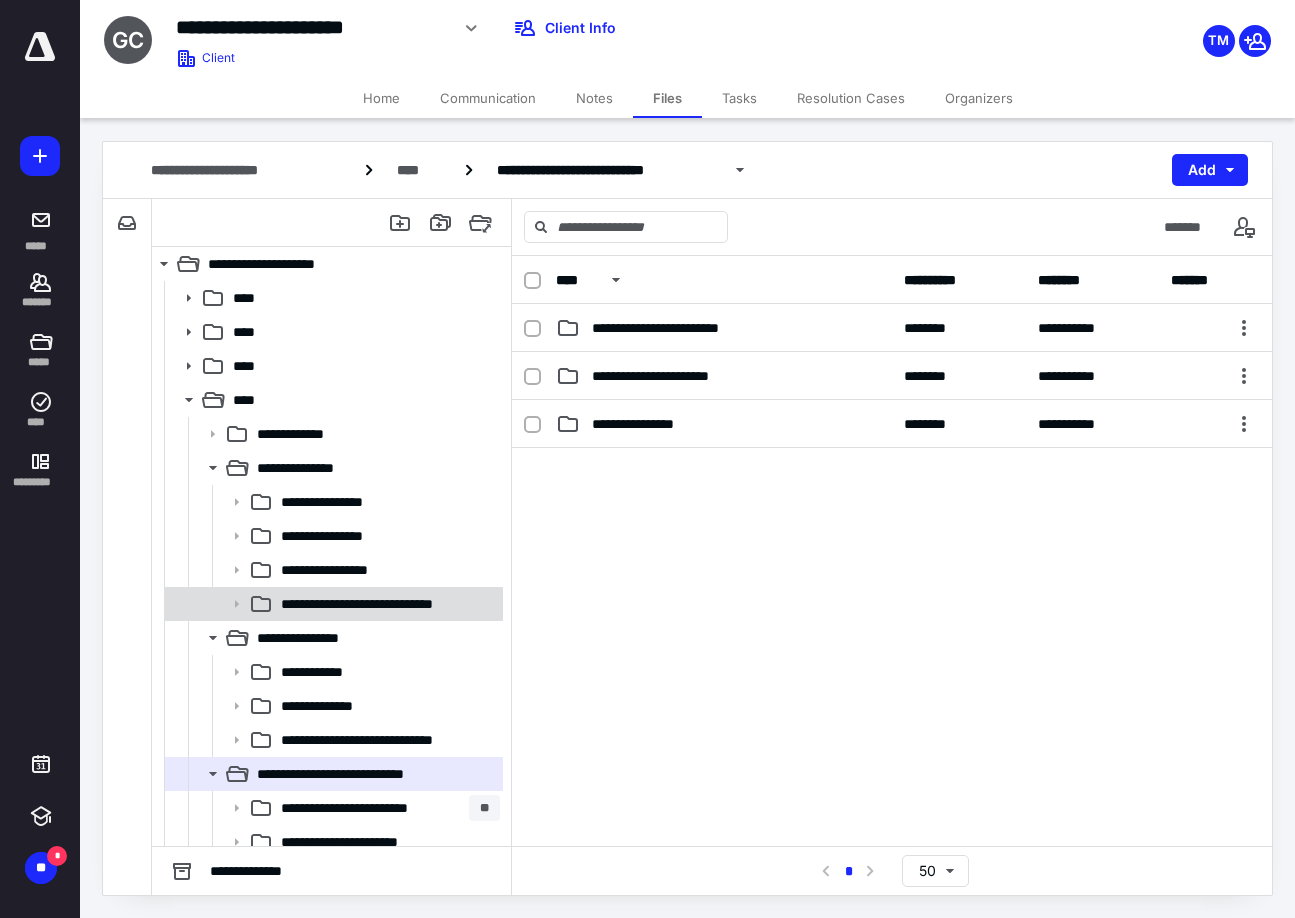 scroll, scrollTop: 300, scrollLeft: 0, axis: vertical 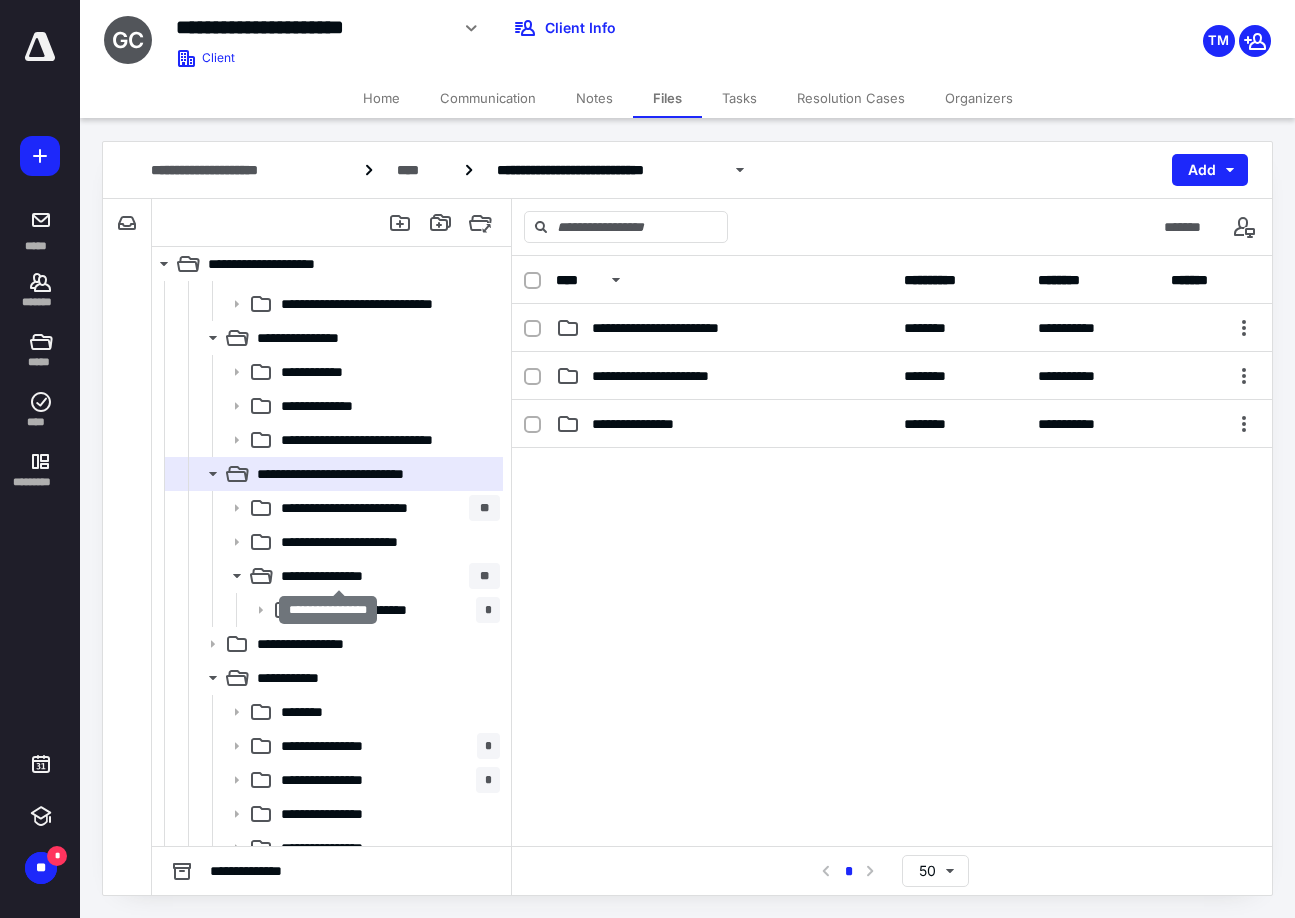click on "**********" at bounding box center (339, 576) 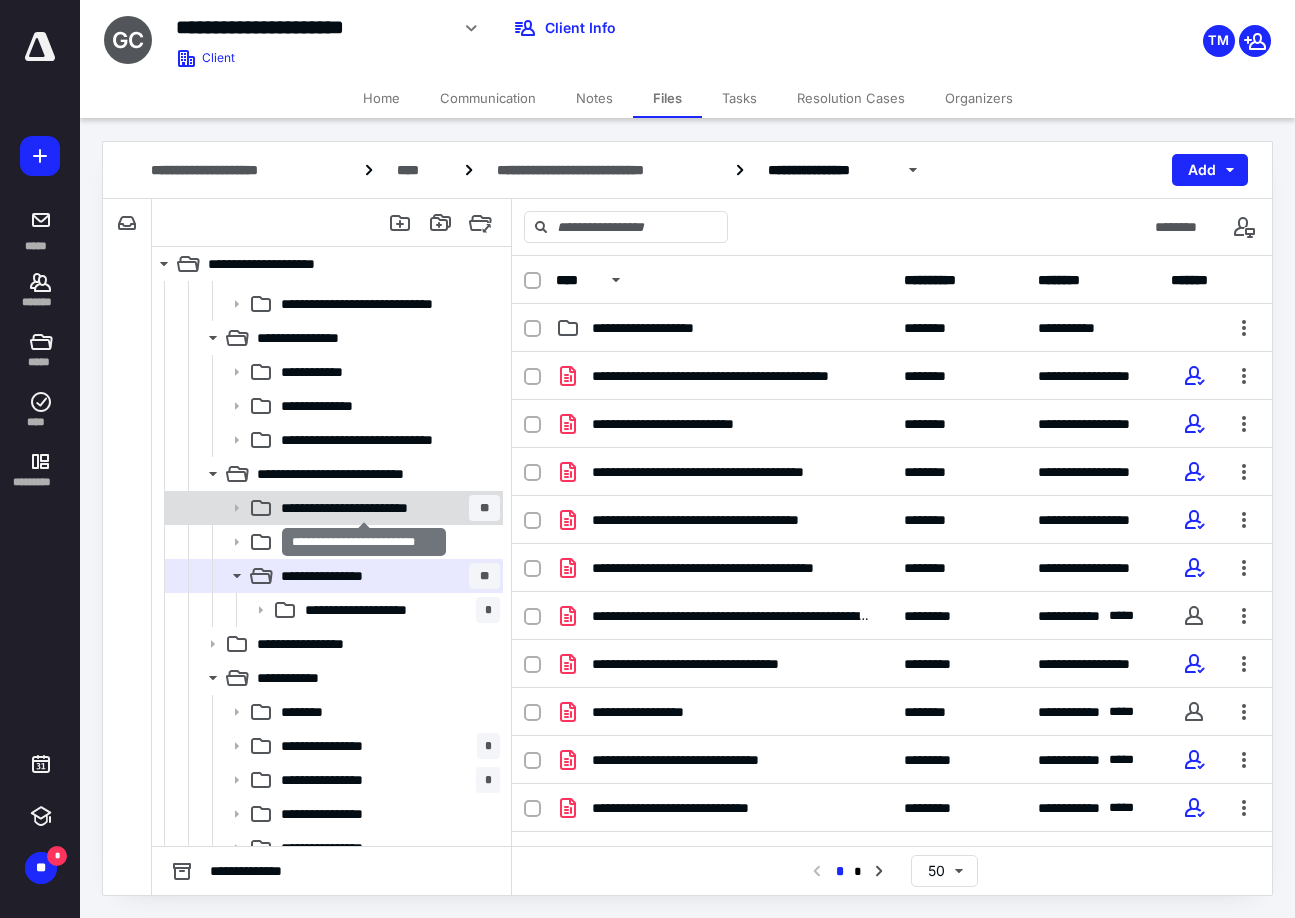 click on "**********" at bounding box center [364, 508] 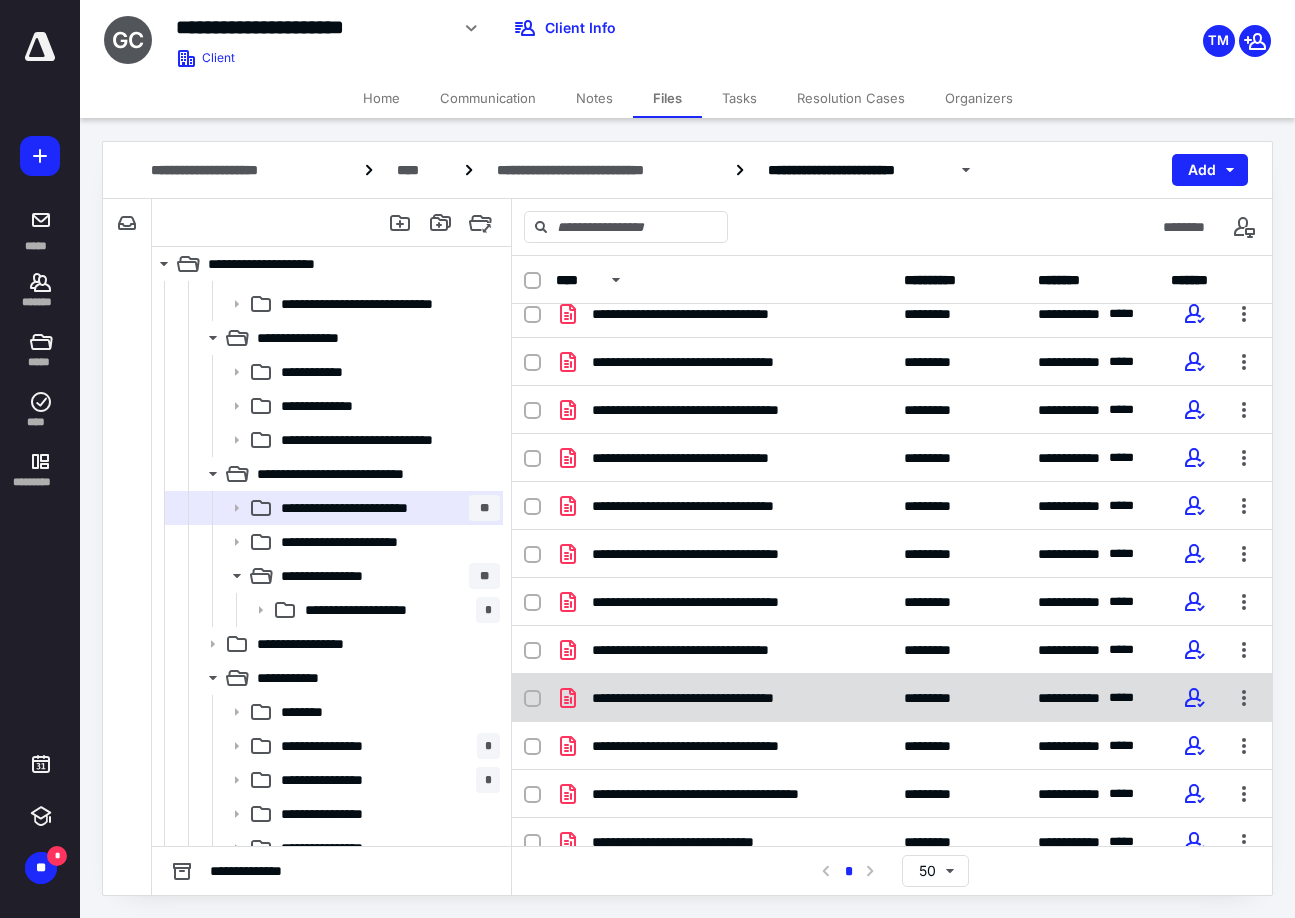scroll, scrollTop: 0, scrollLeft: 0, axis: both 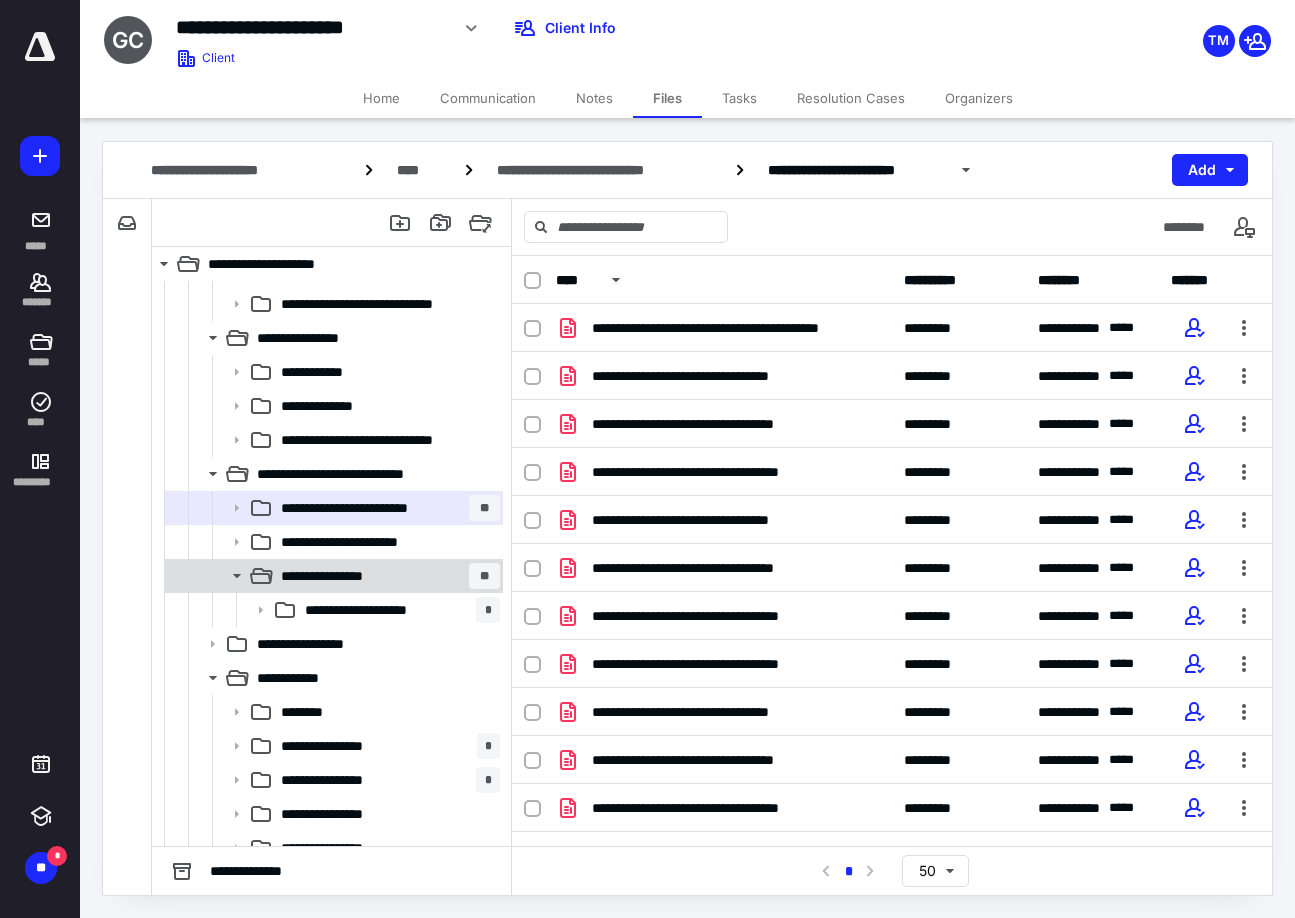 click on "**********" at bounding box center (339, 576) 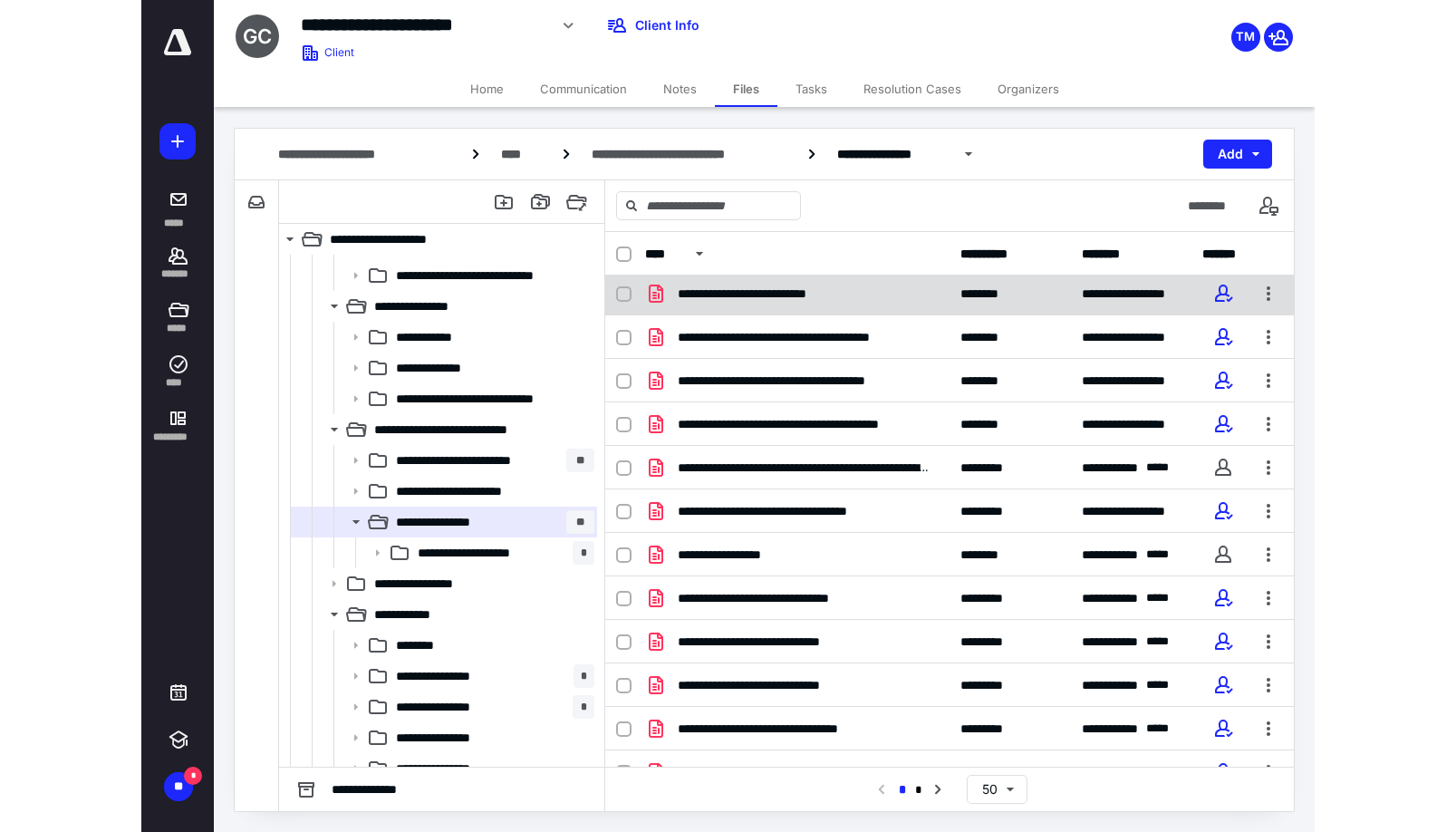 scroll, scrollTop: 0, scrollLeft: 0, axis: both 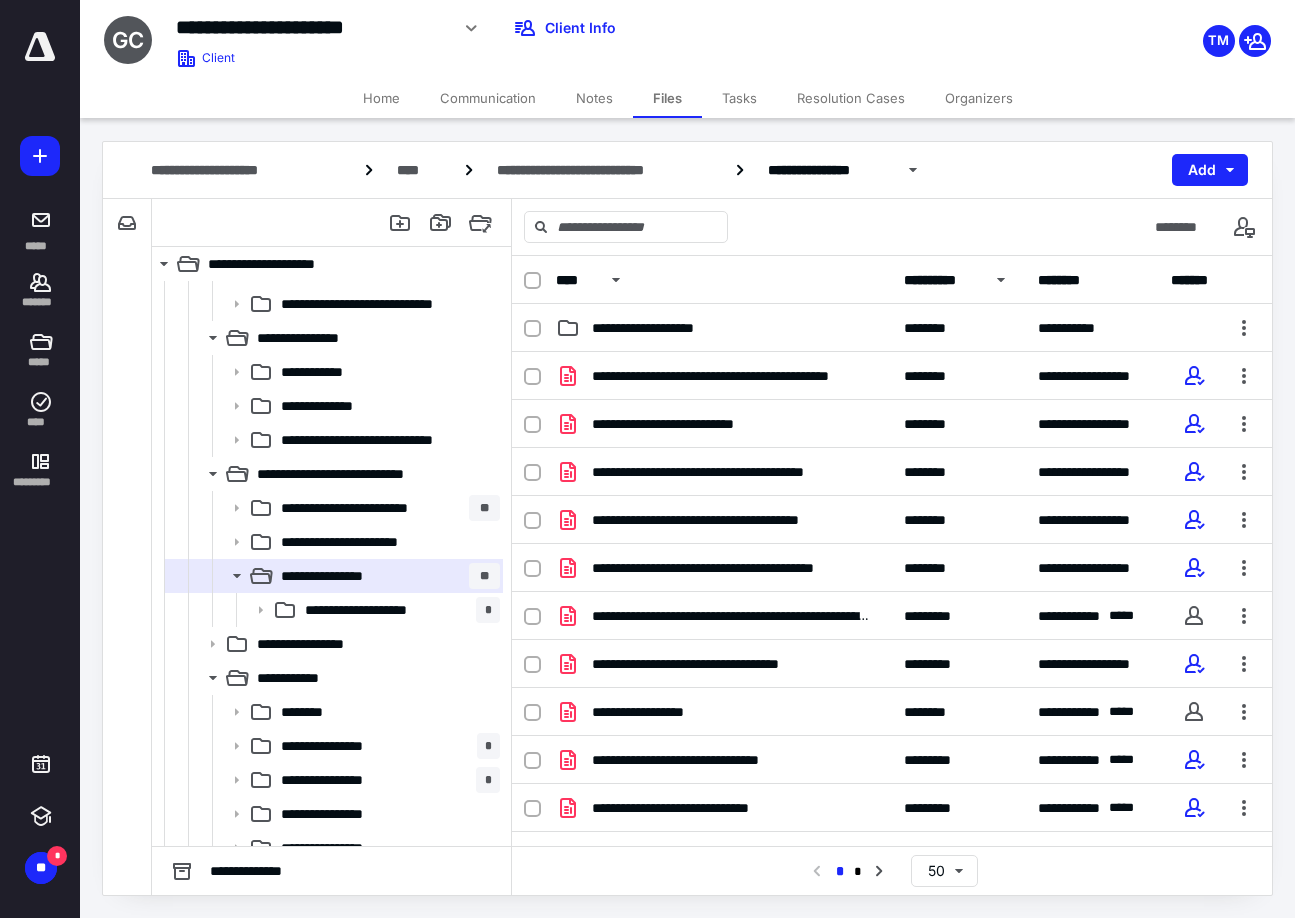 click on "**********" at bounding box center (942, 280) 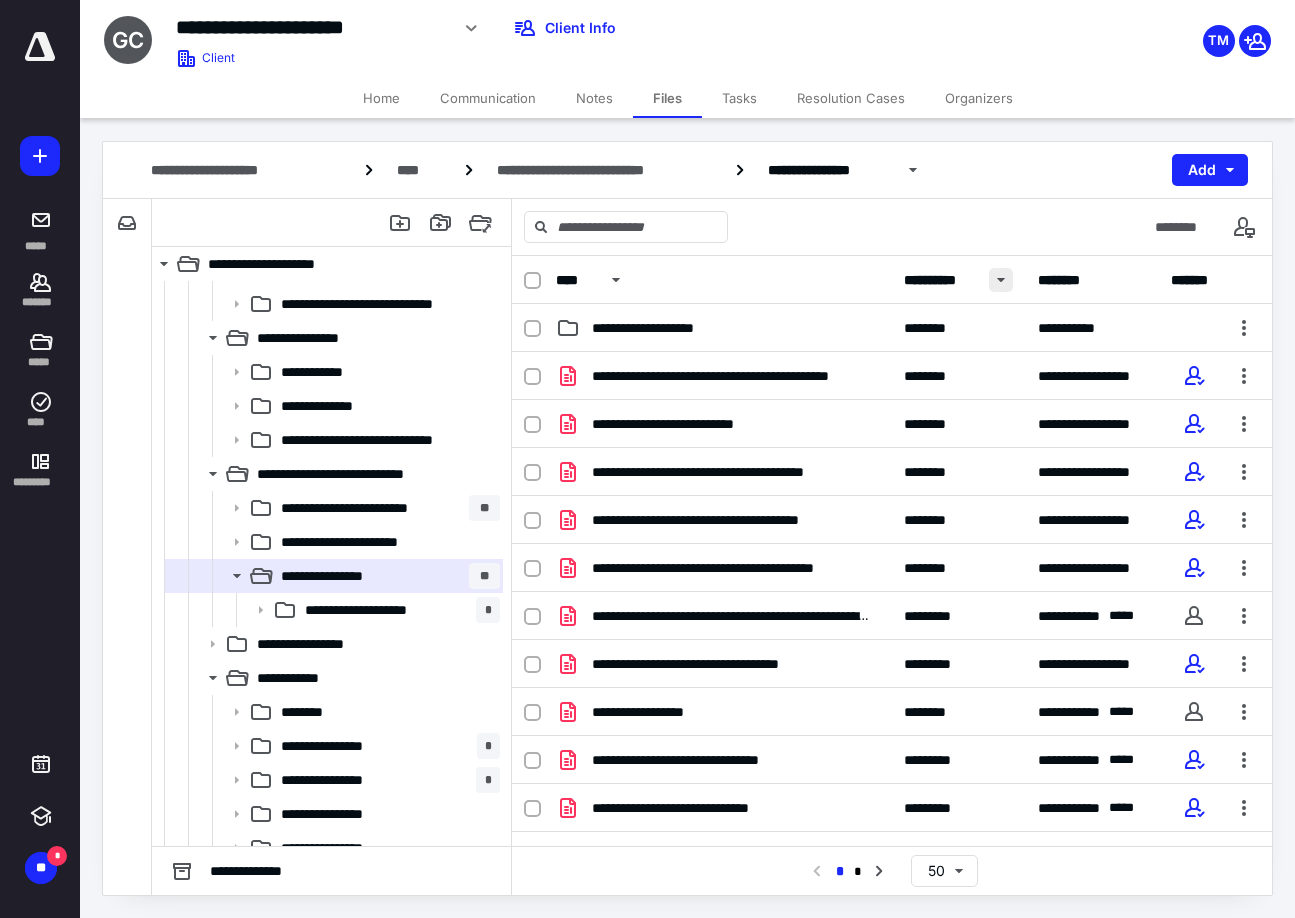 click at bounding box center [1001, 280] 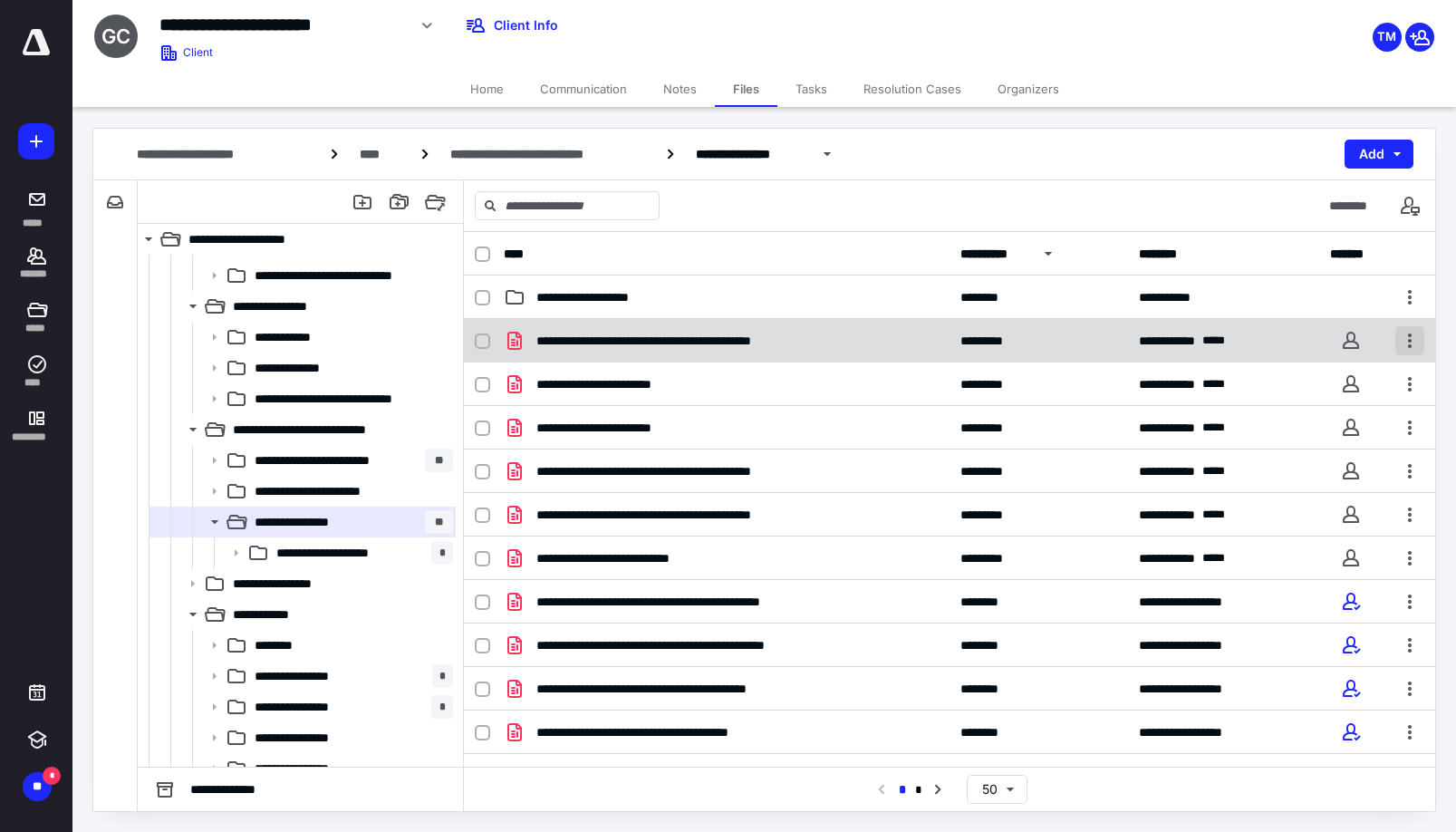 click at bounding box center (1410, 341) 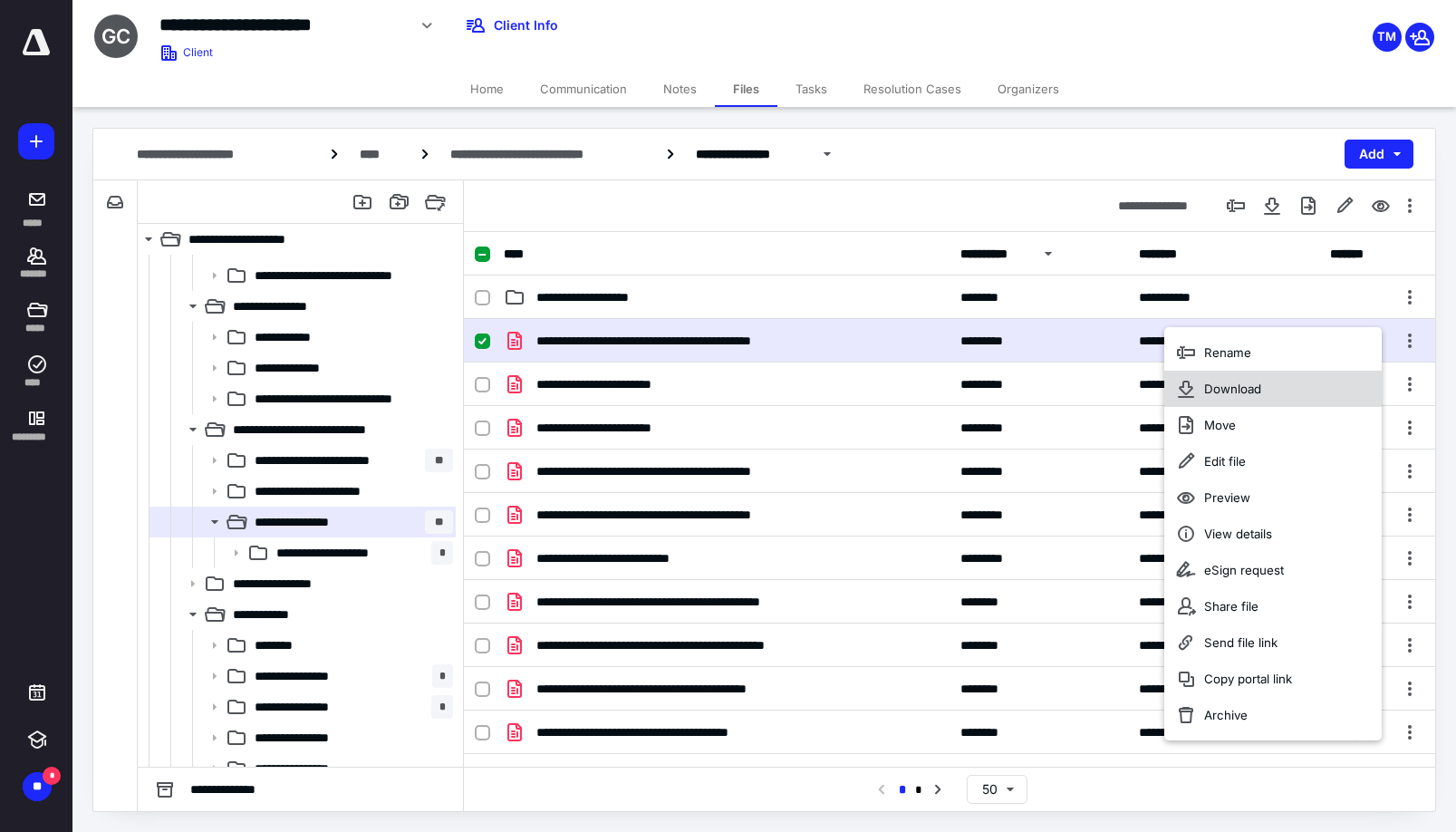 click on "Download" at bounding box center [1232, 389] 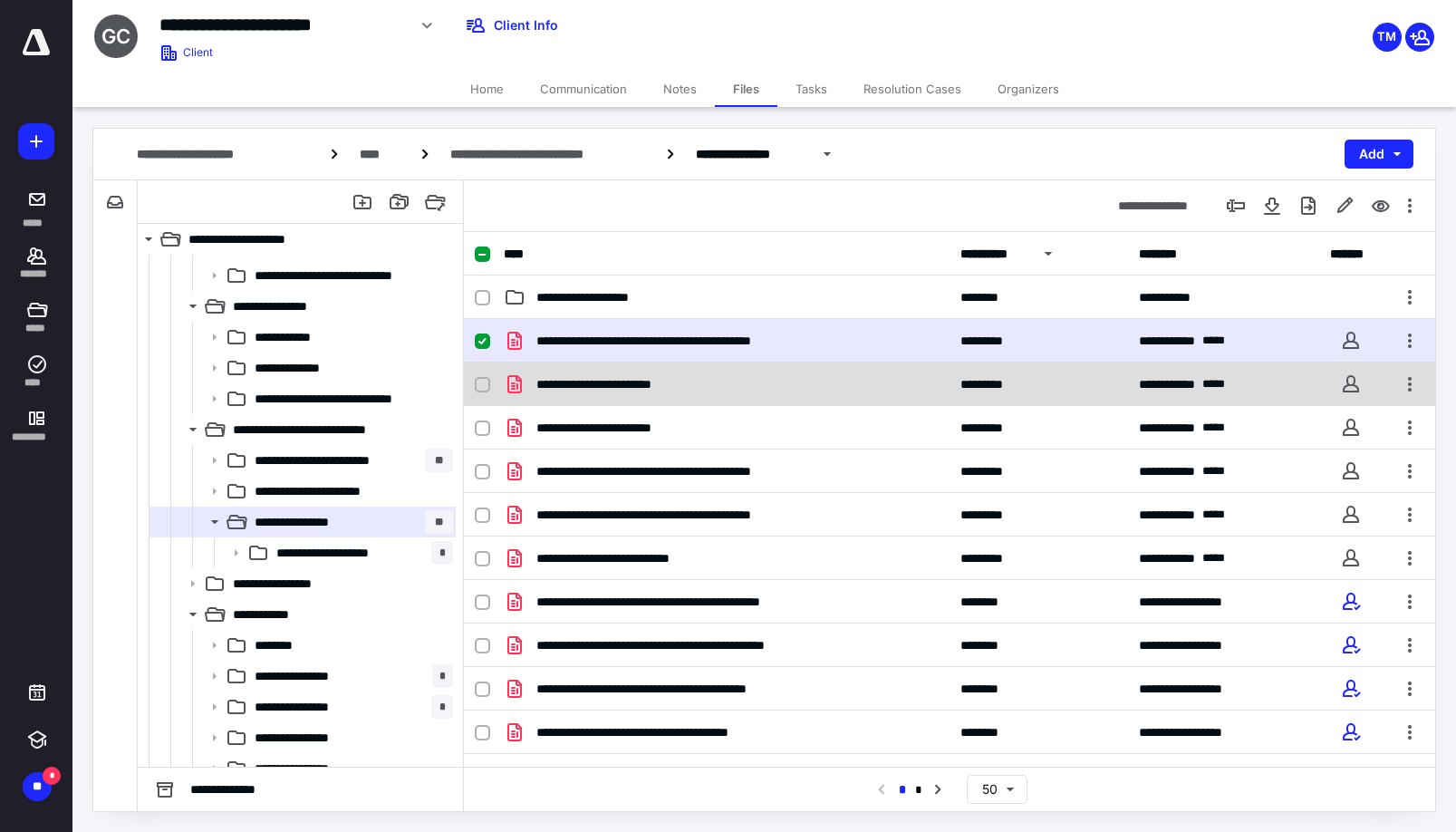 click at bounding box center (482, 385) 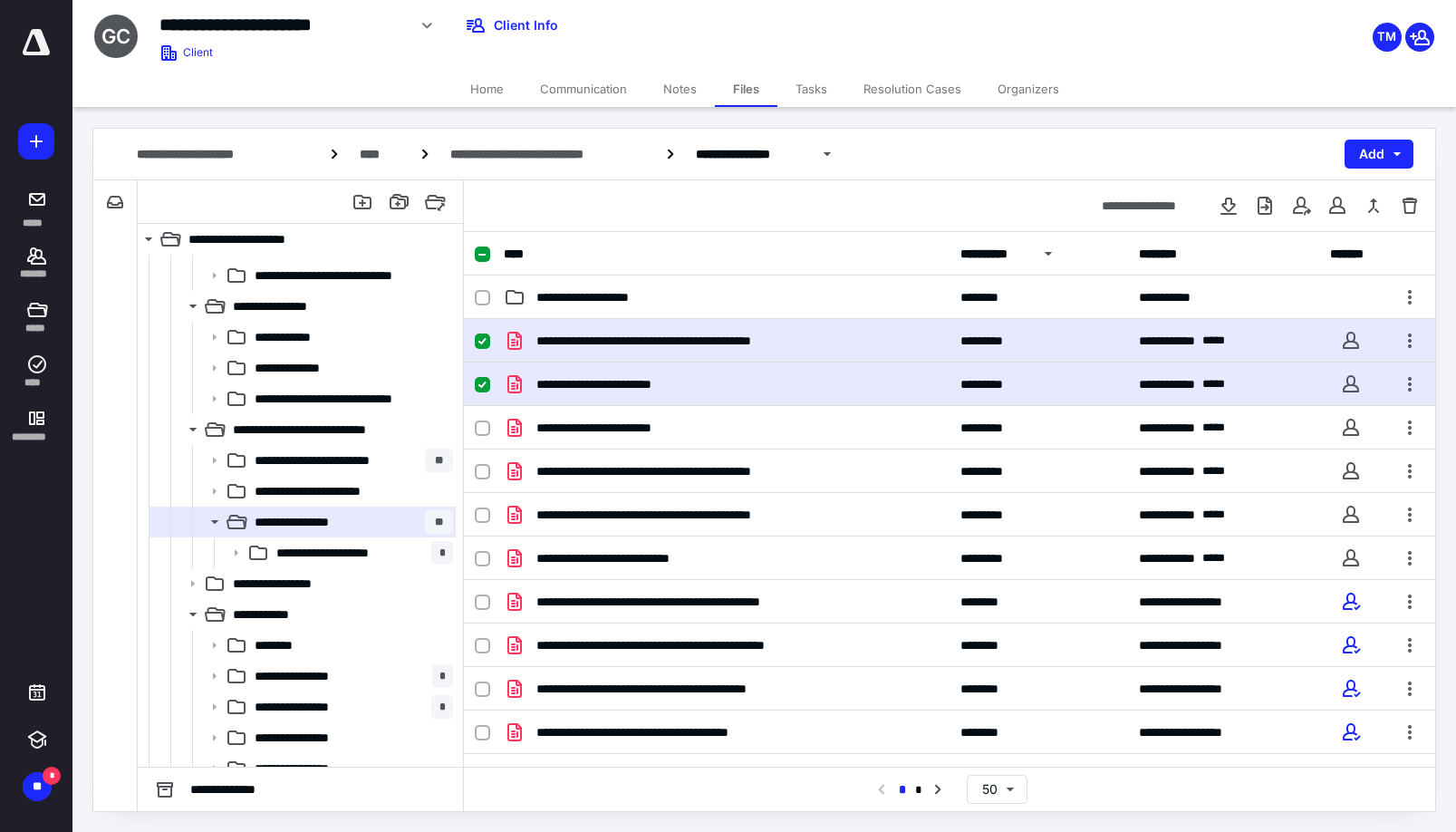 click at bounding box center (482, 342) 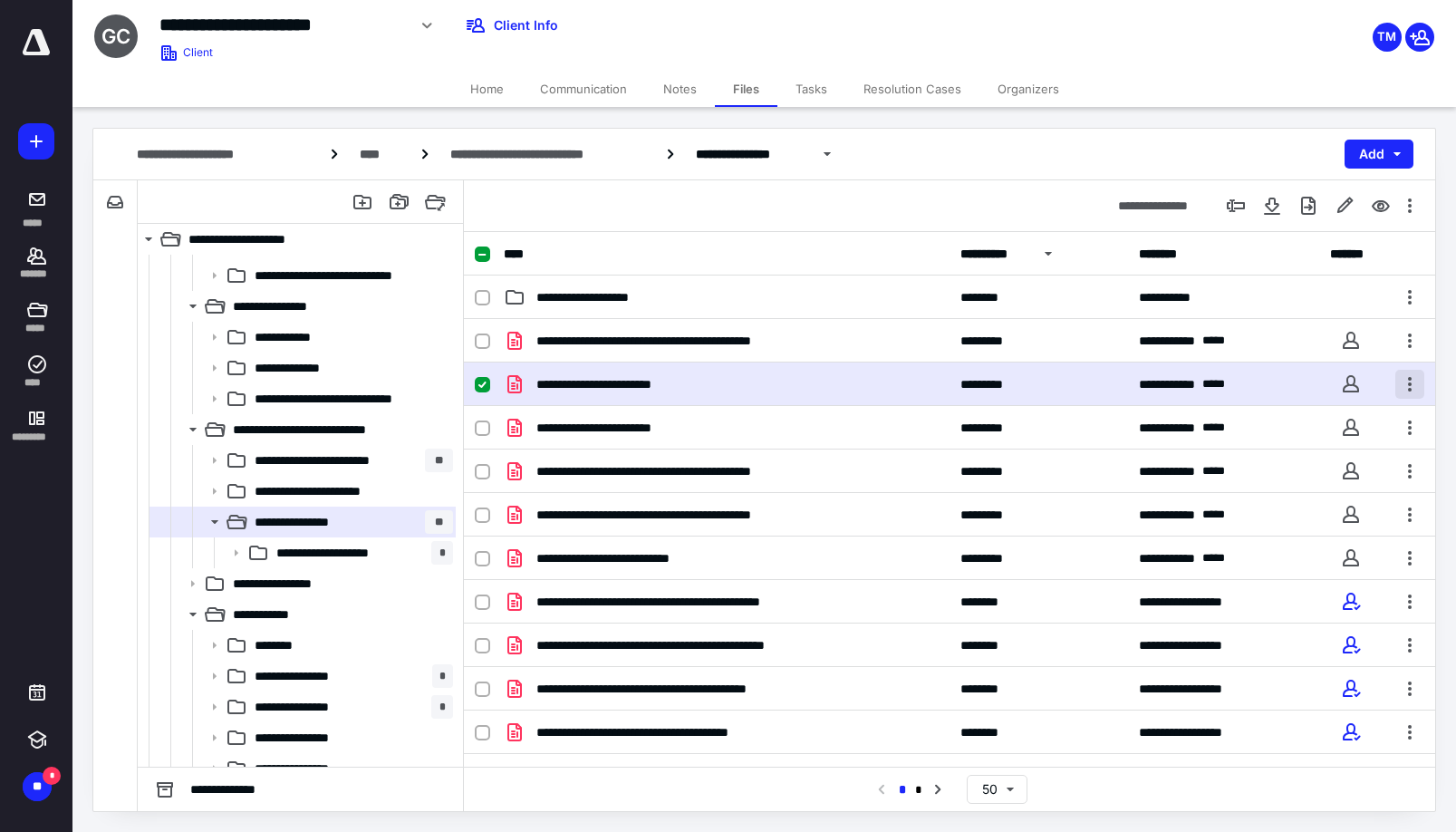 click at bounding box center [1410, 384] 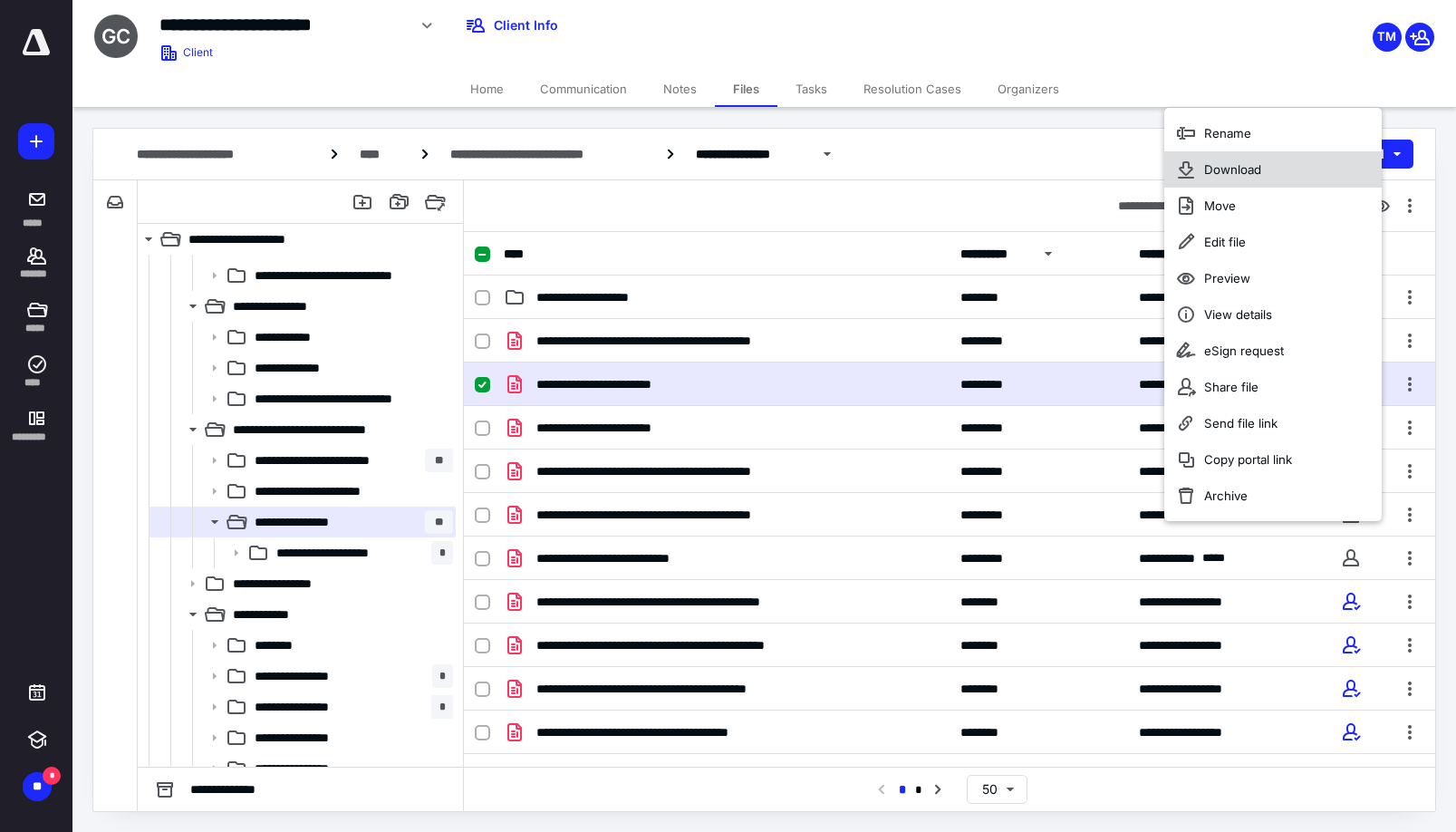 click on "Download" at bounding box center [1232, 169] 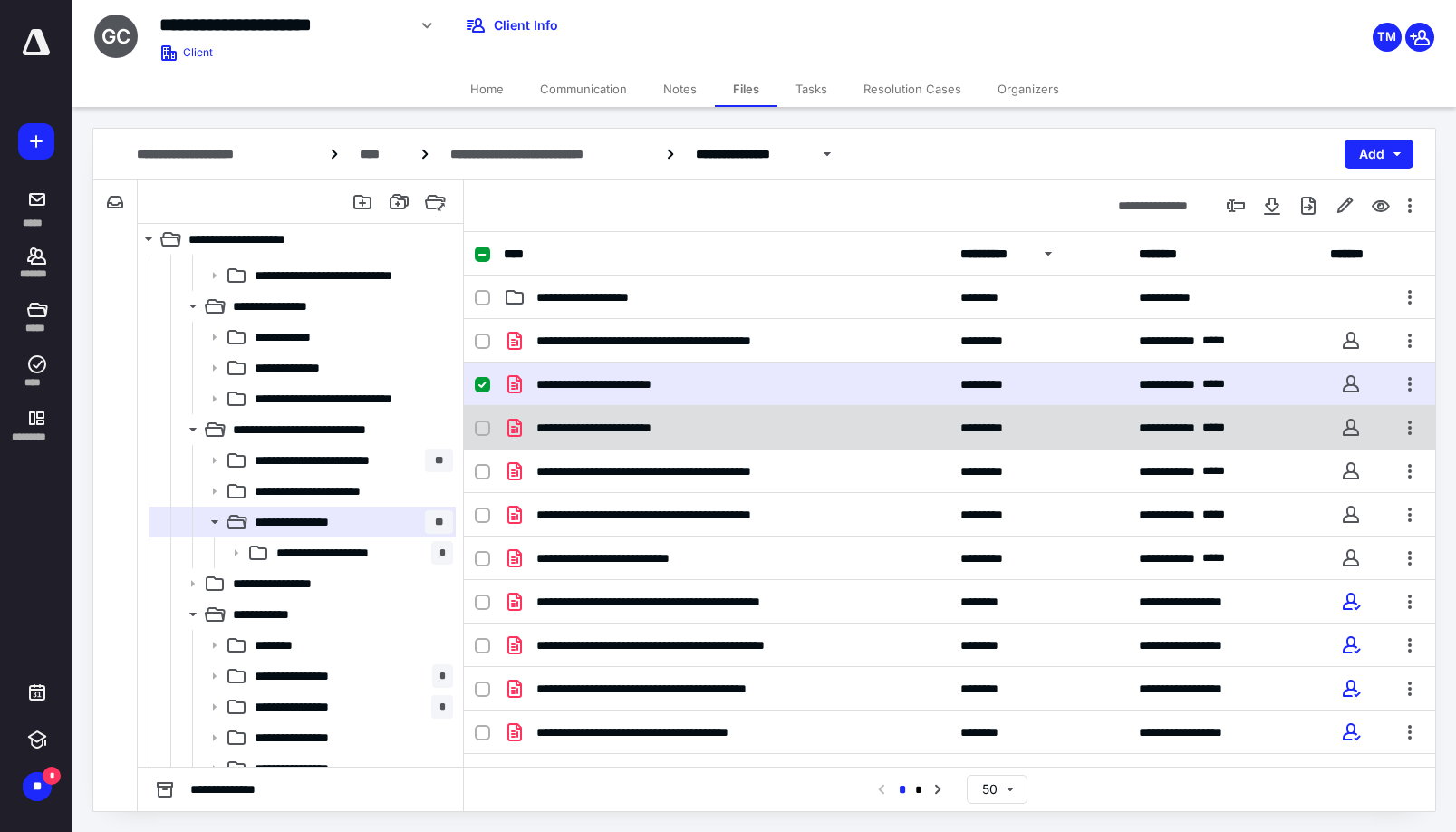 click at bounding box center (482, 429) 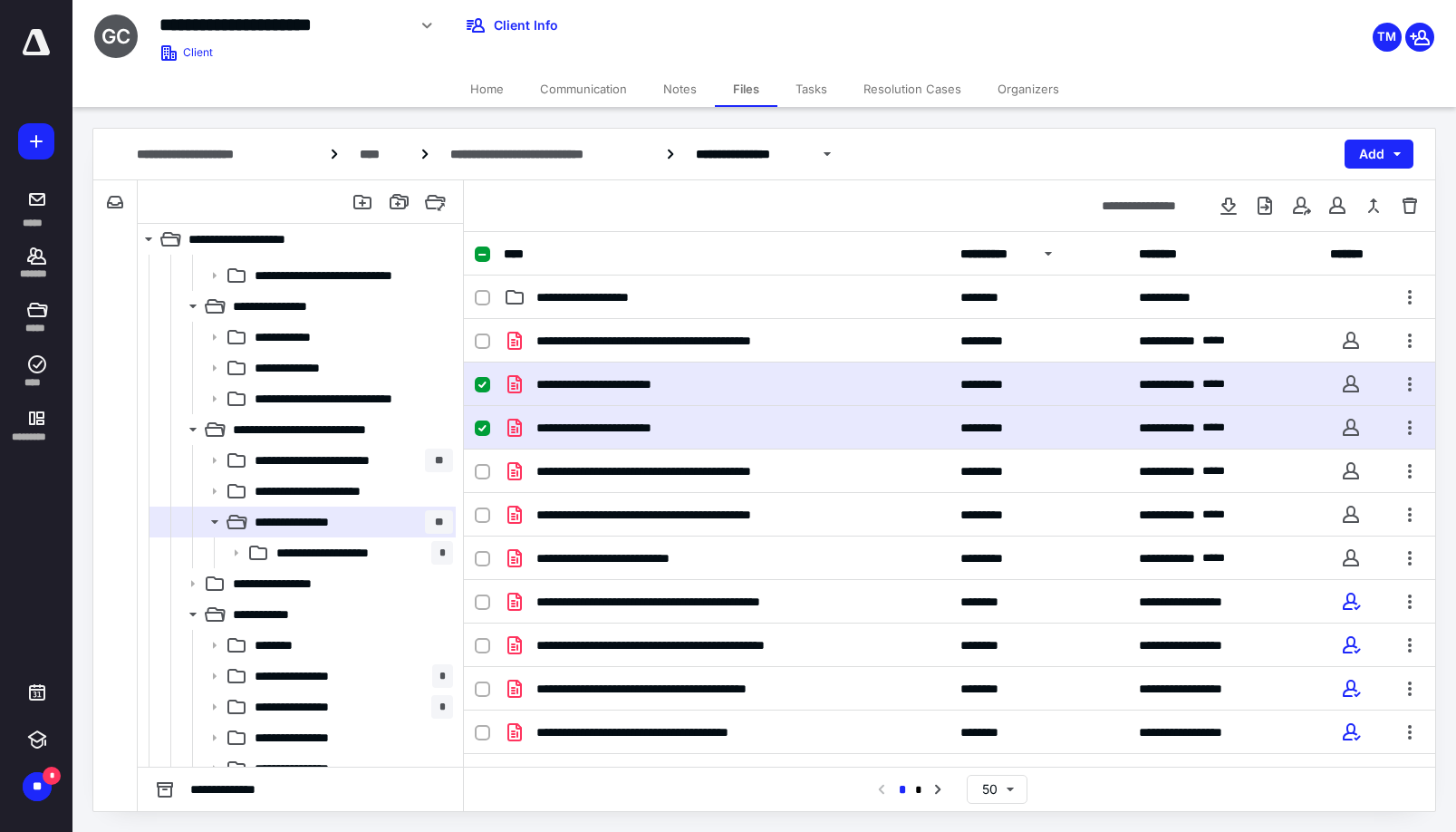click at bounding box center [482, 385] 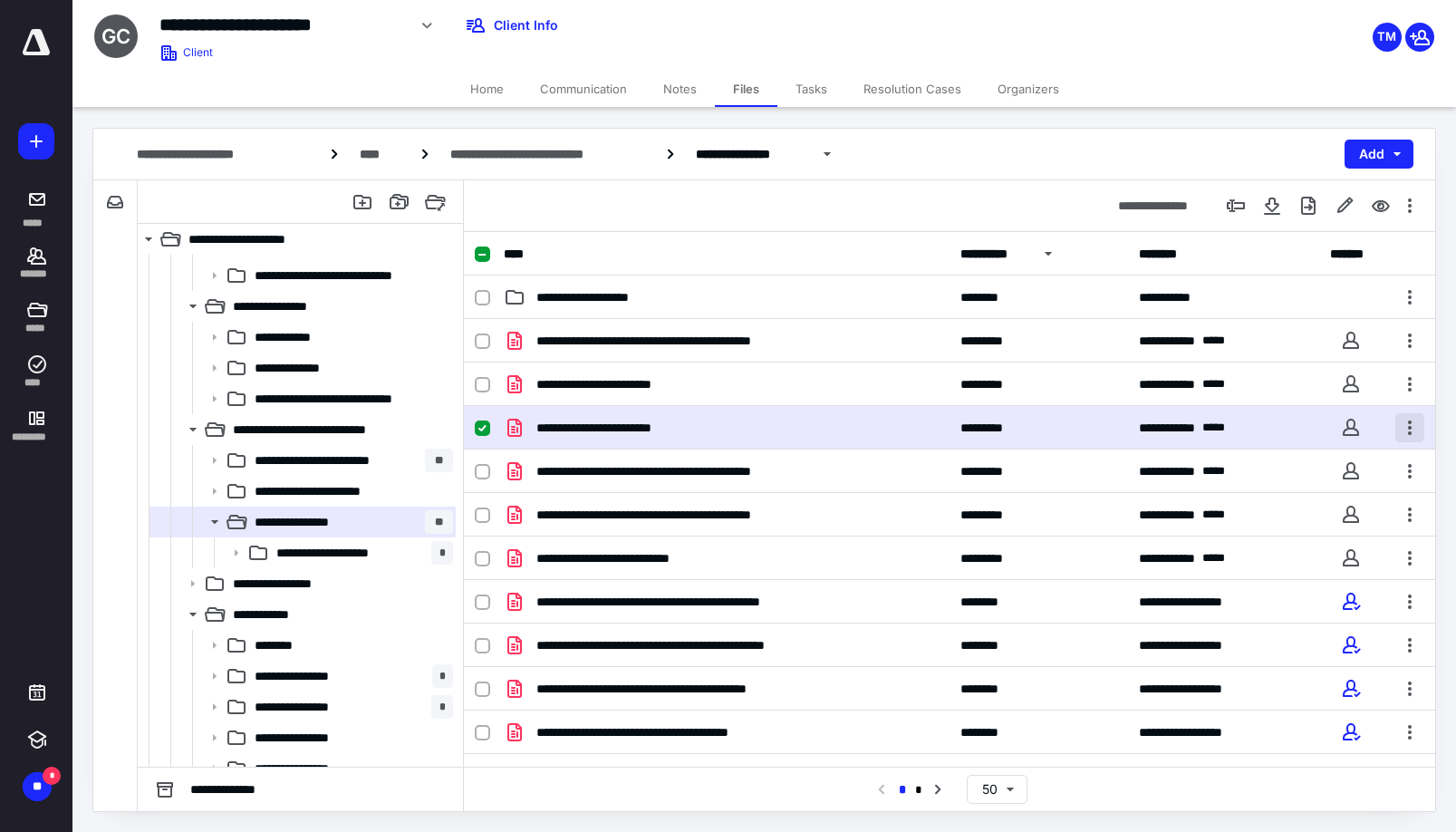click at bounding box center [1410, 428] 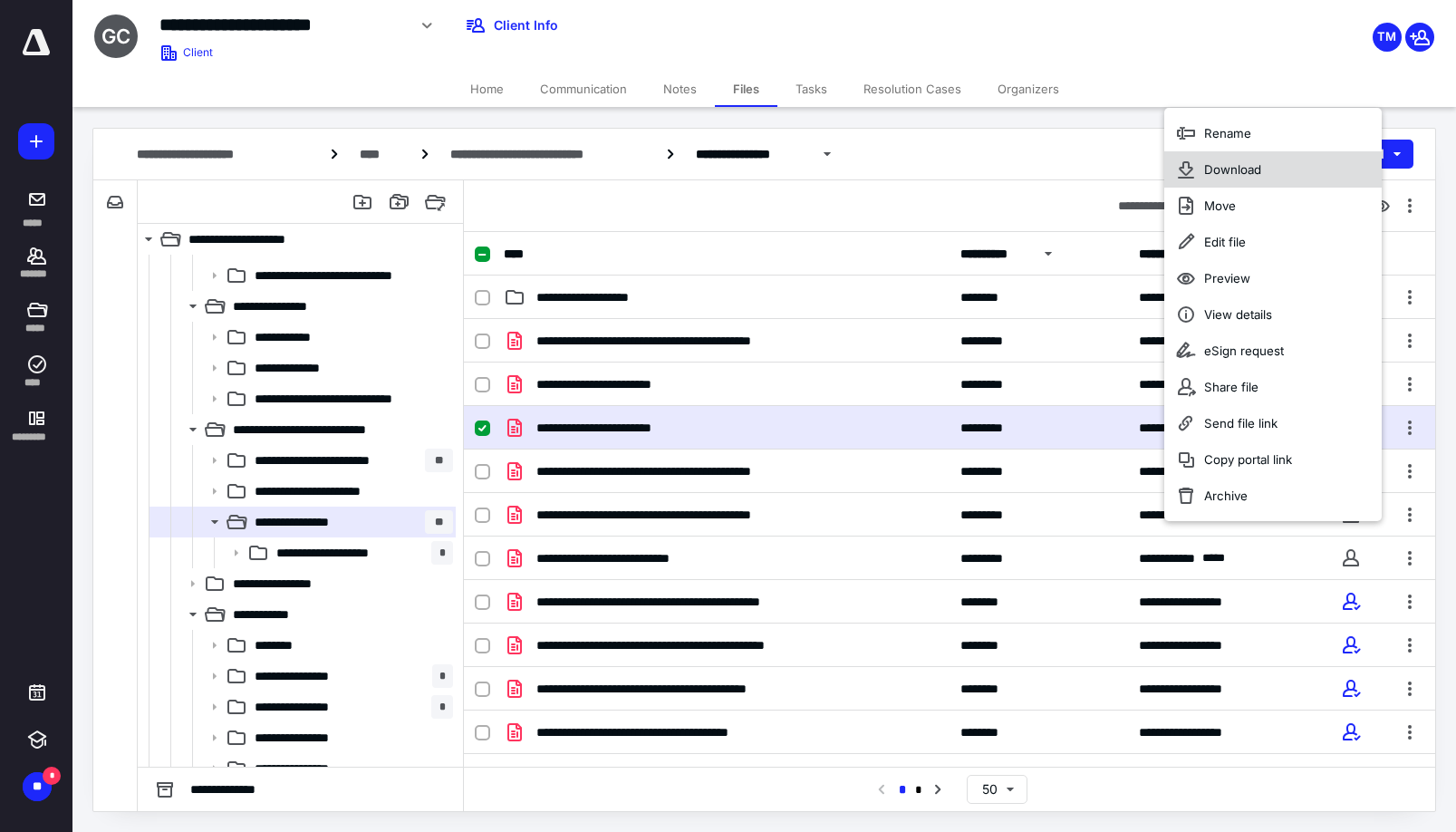 click on "Download" at bounding box center [1232, 169] 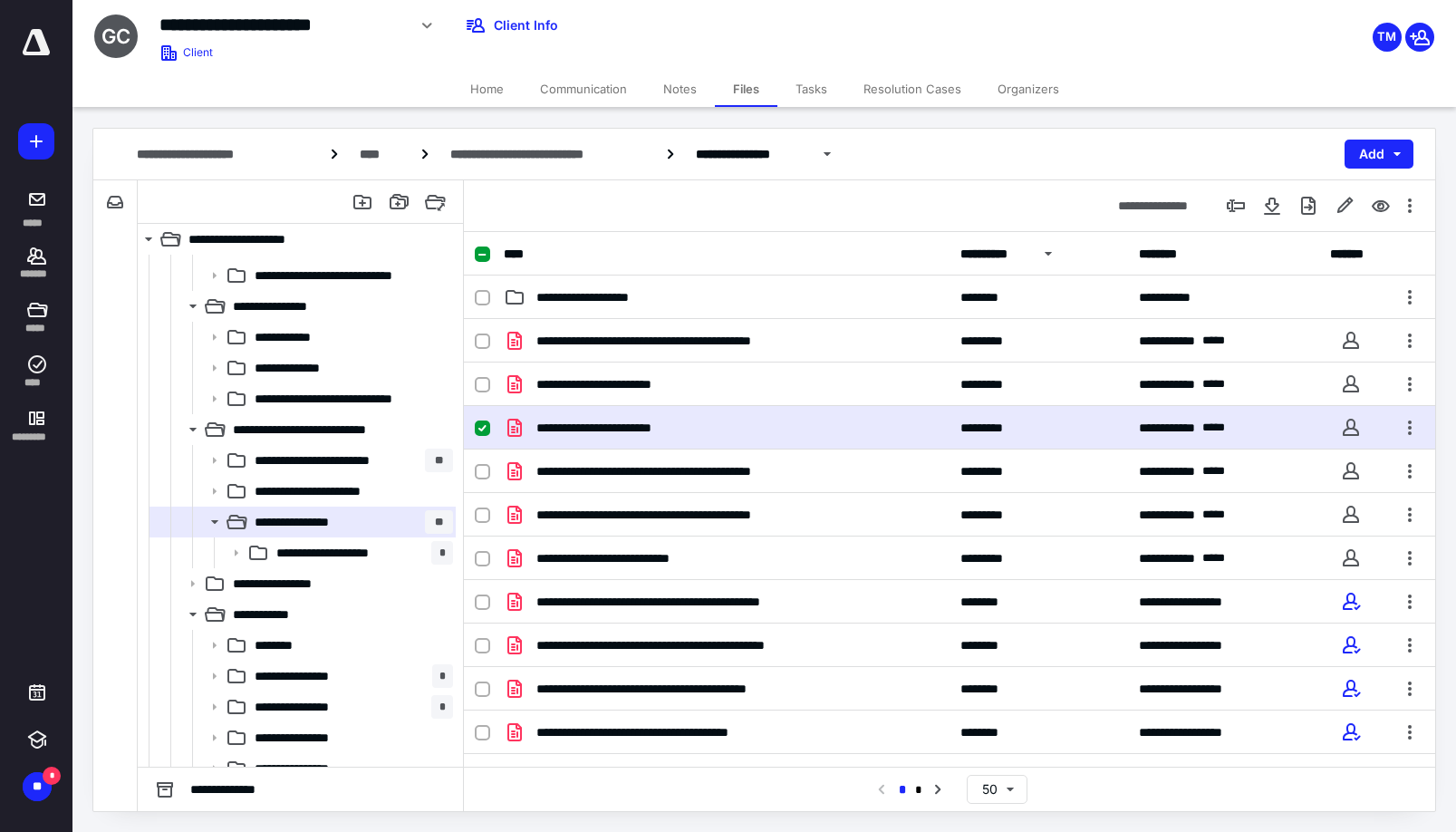 click 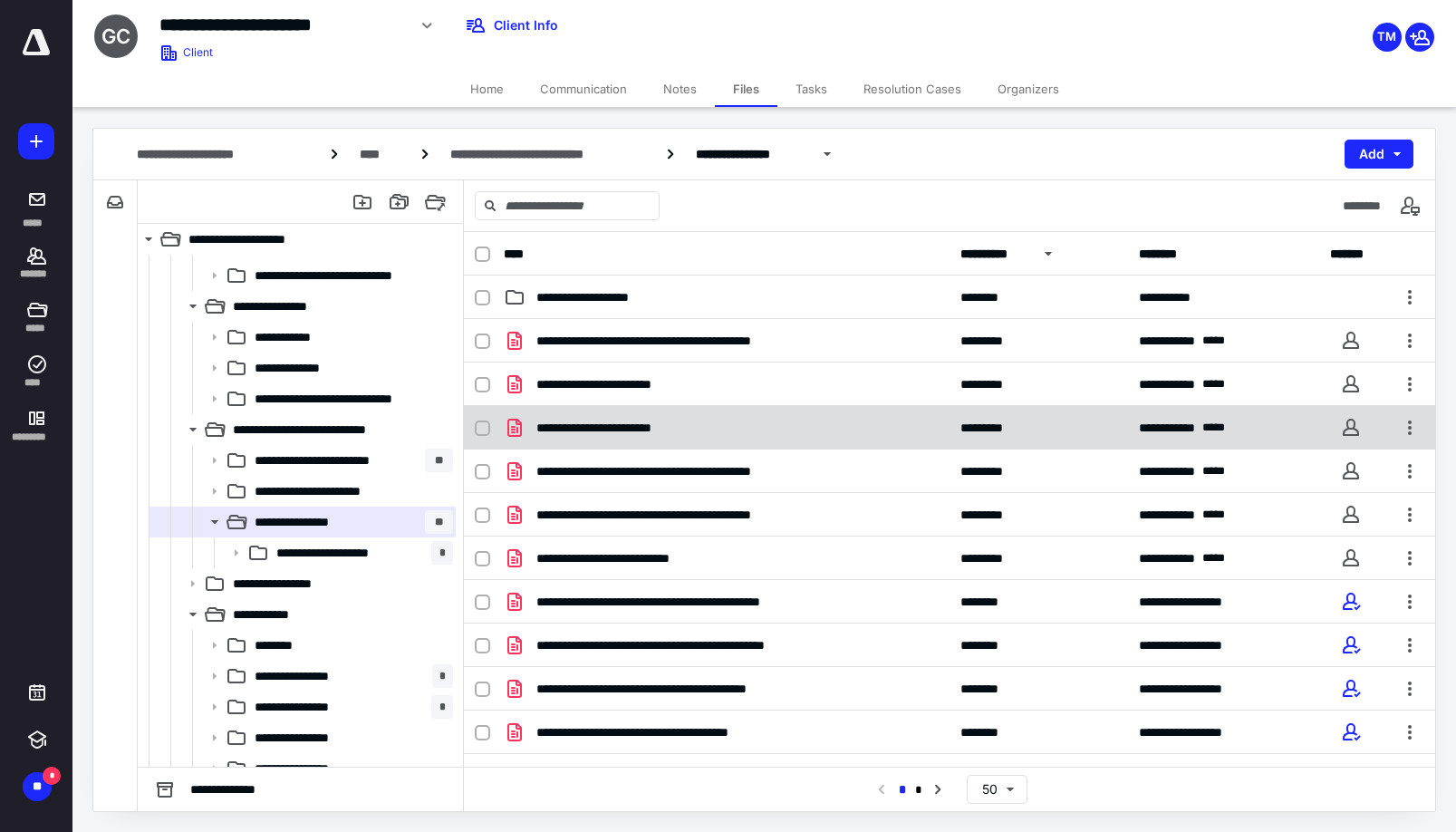 checkbox on "false" 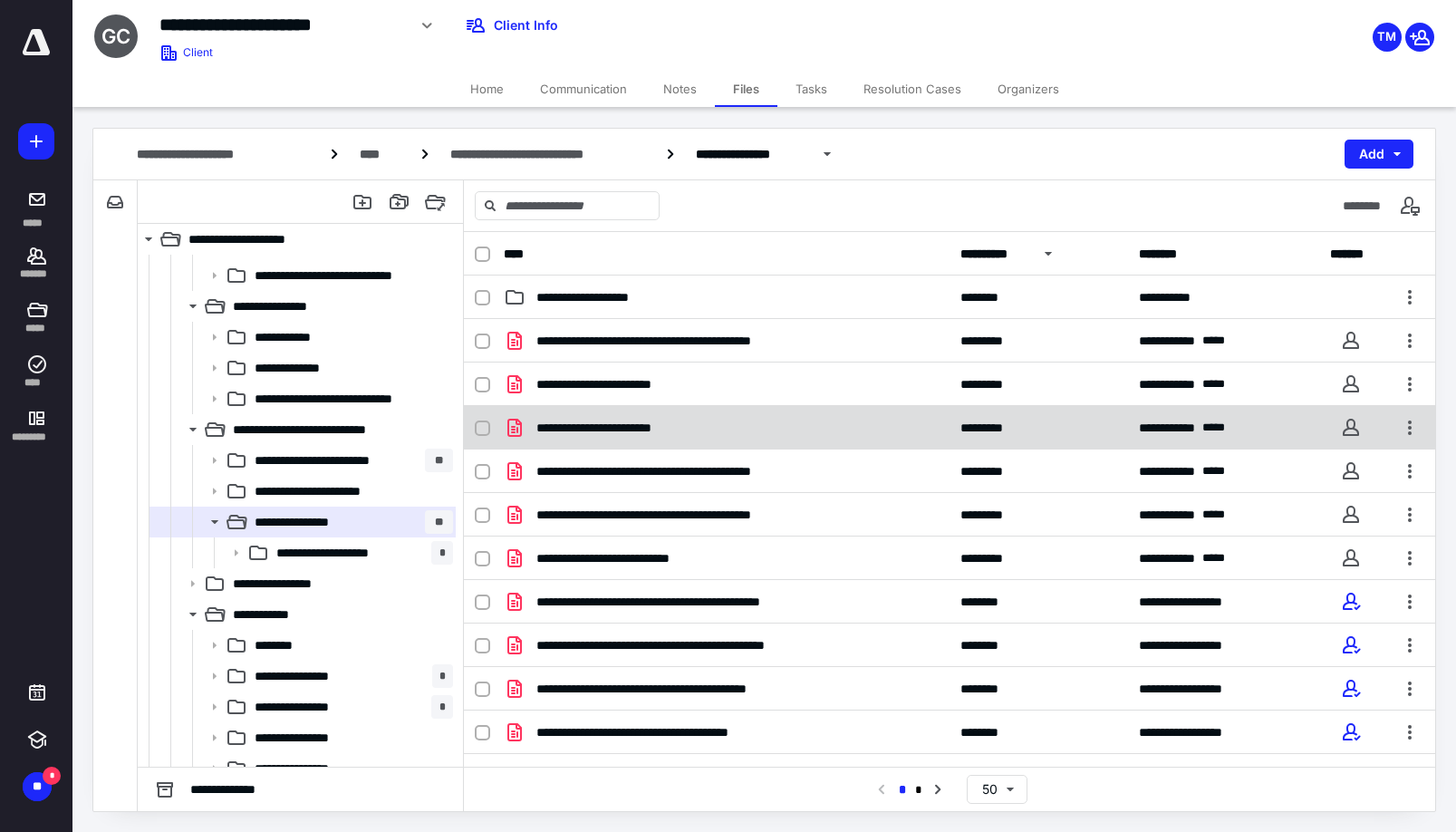 checkbox on "false" 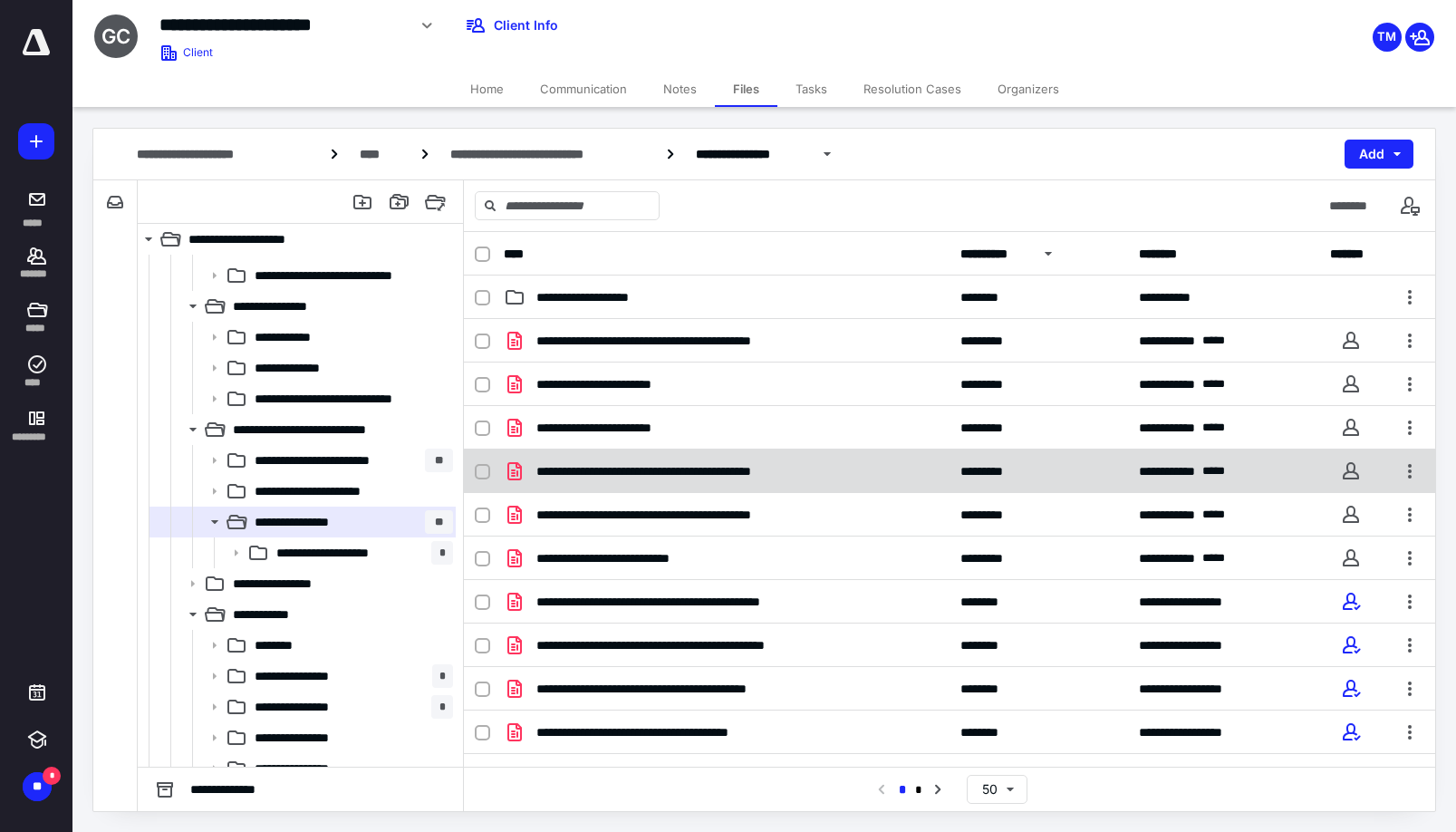 click 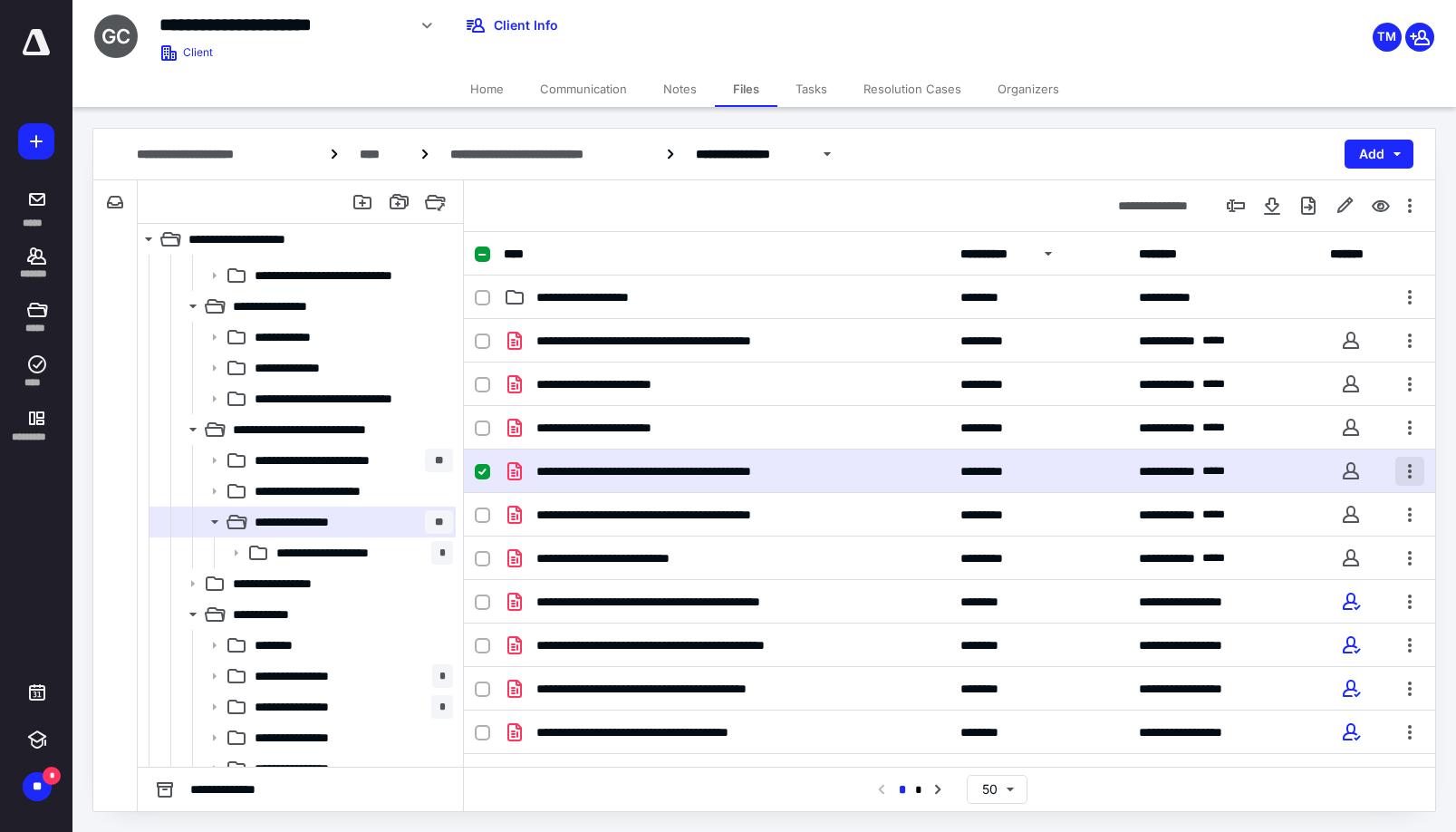 click at bounding box center (1410, 471) 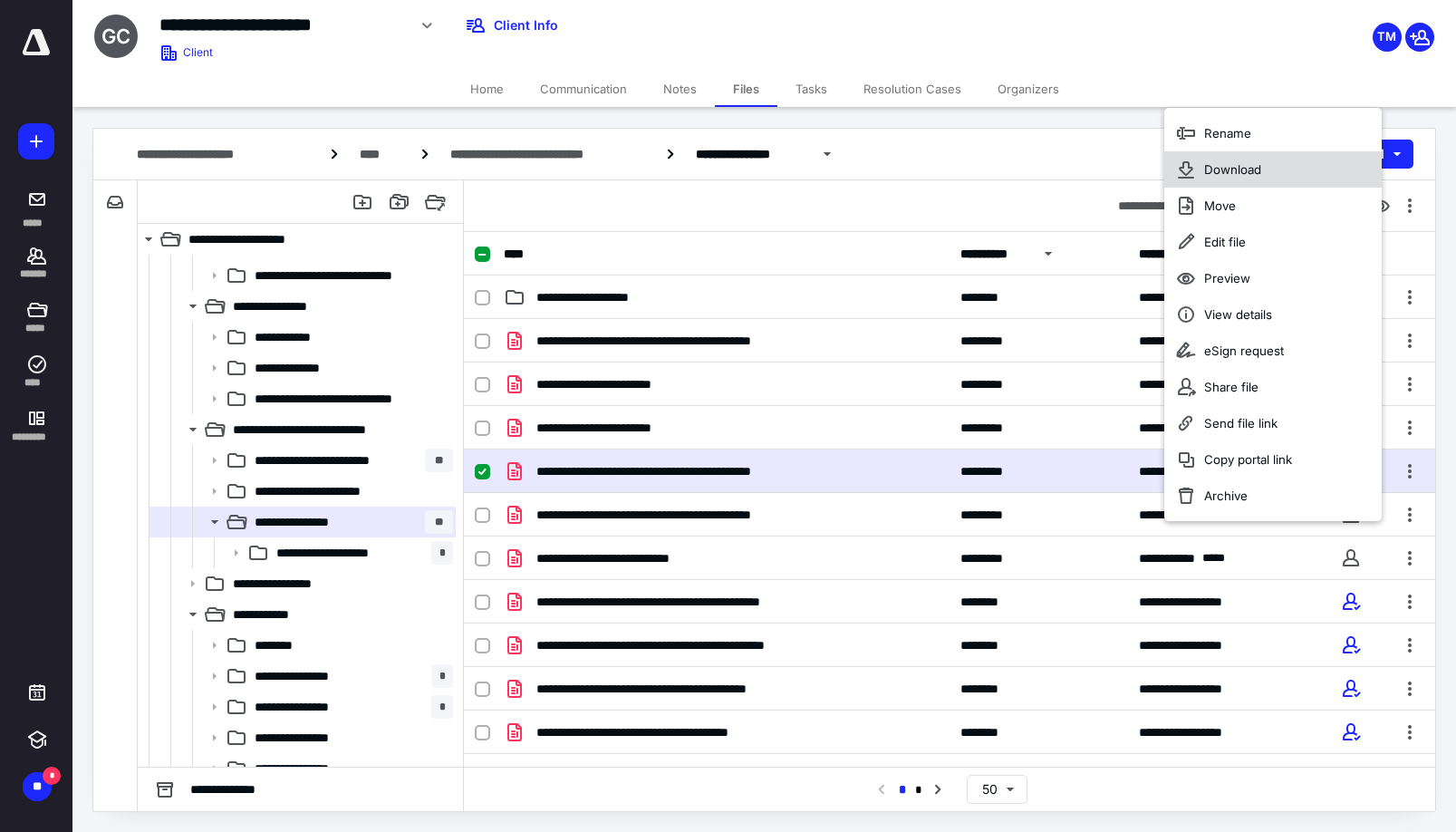 click on "Download" at bounding box center [1273, 169] 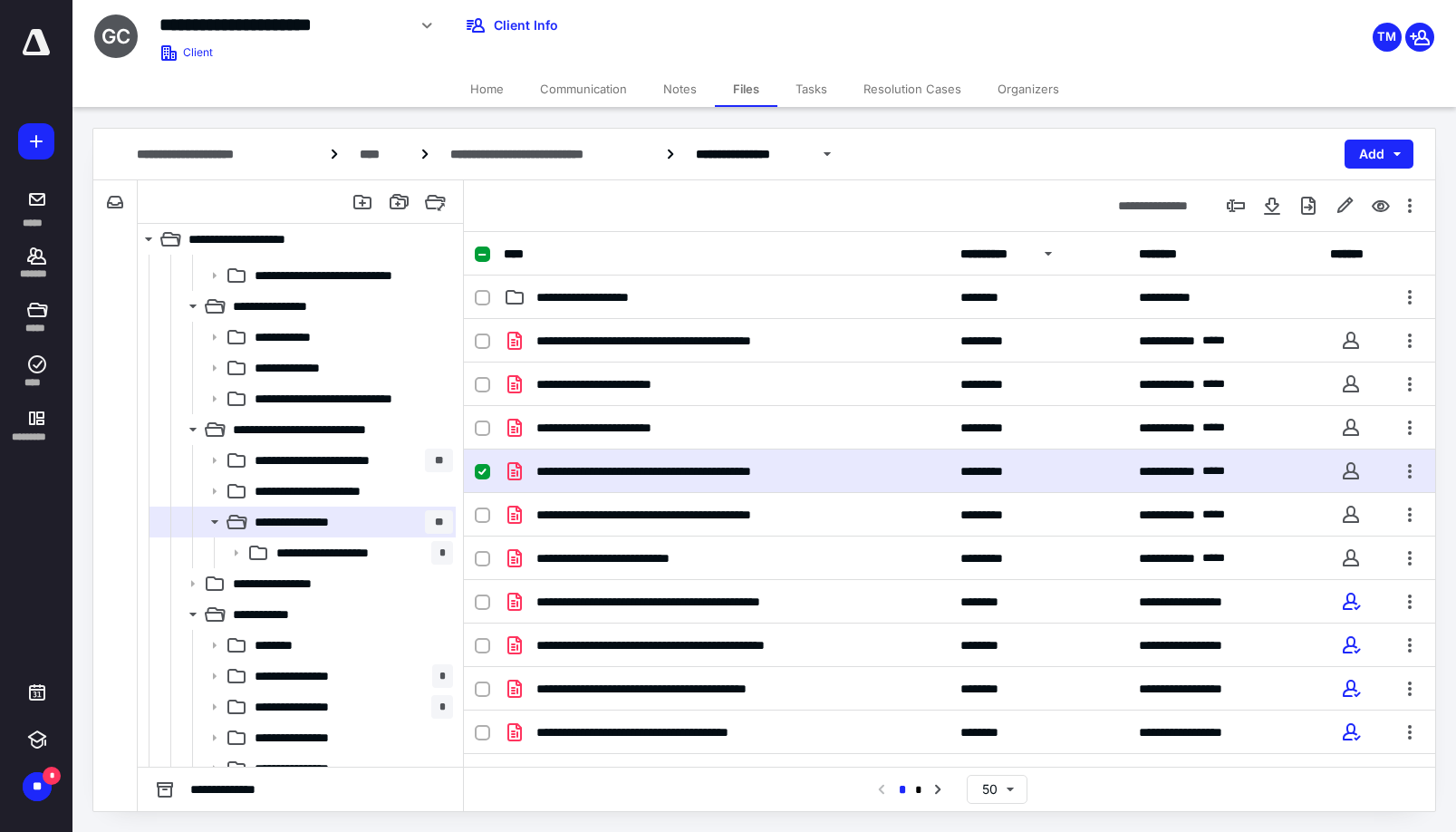 click 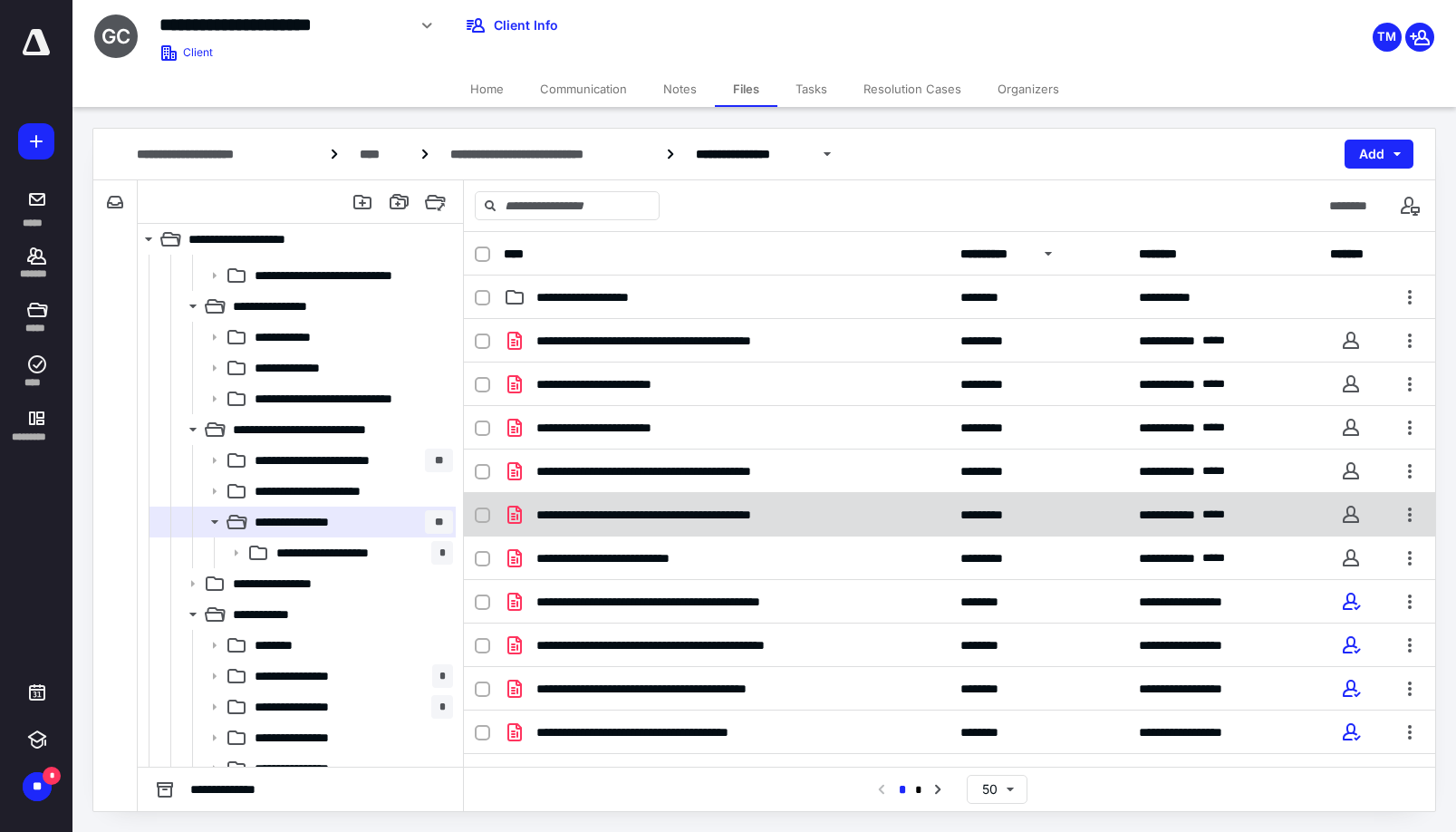 click at bounding box center (482, 516) 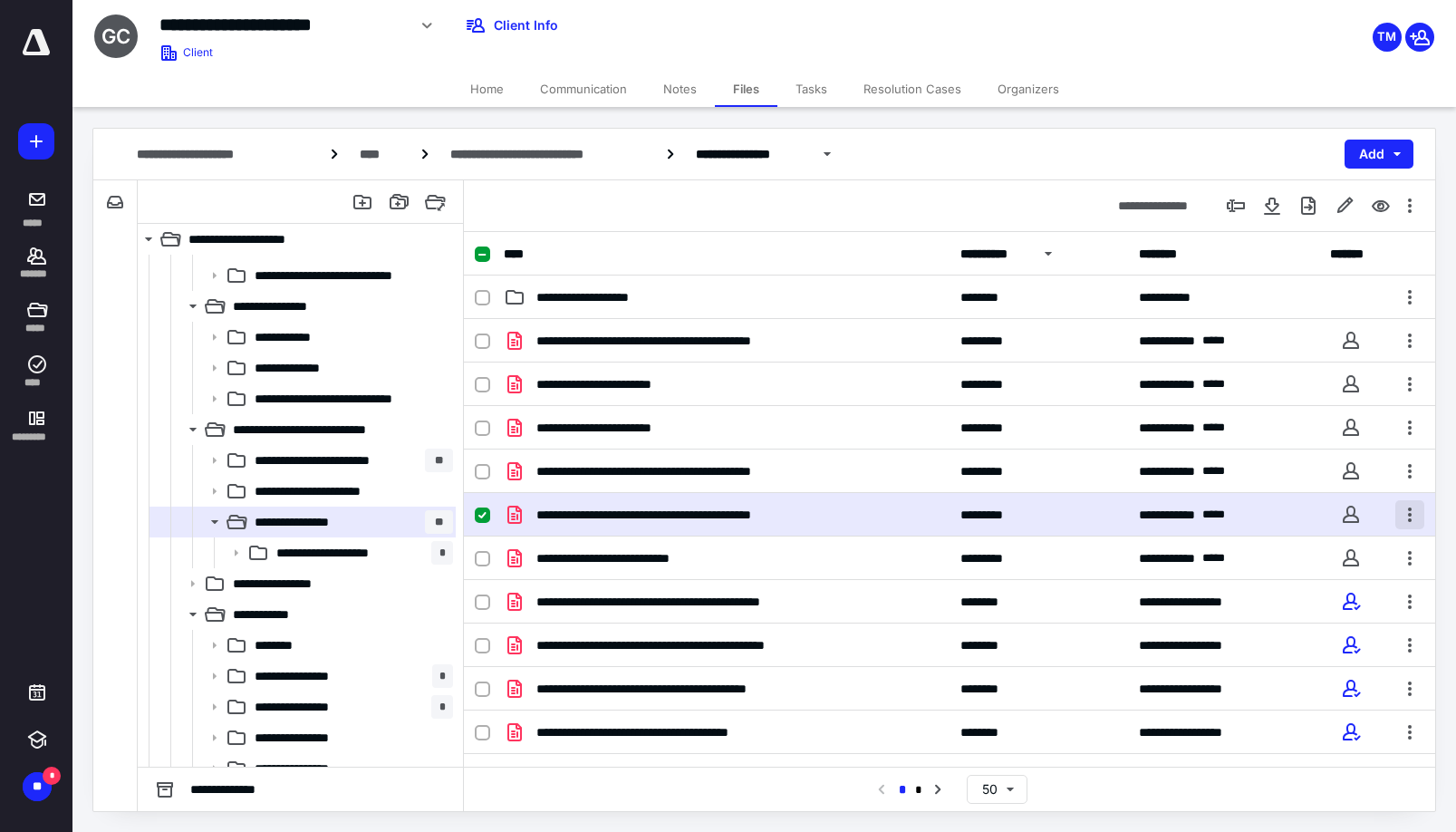 click at bounding box center [1410, 515] 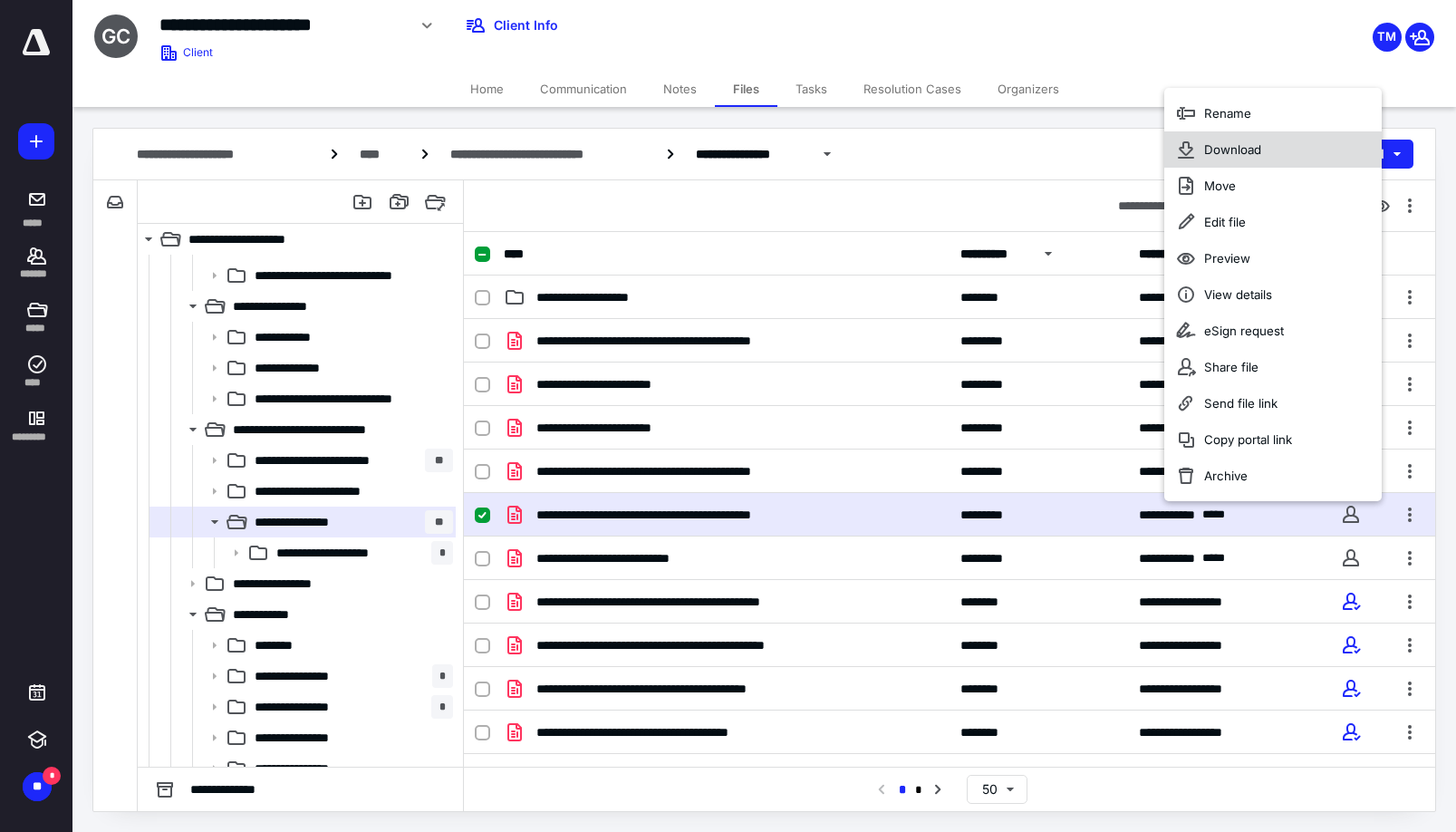 click on "Download" at bounding box center [1232, 150] 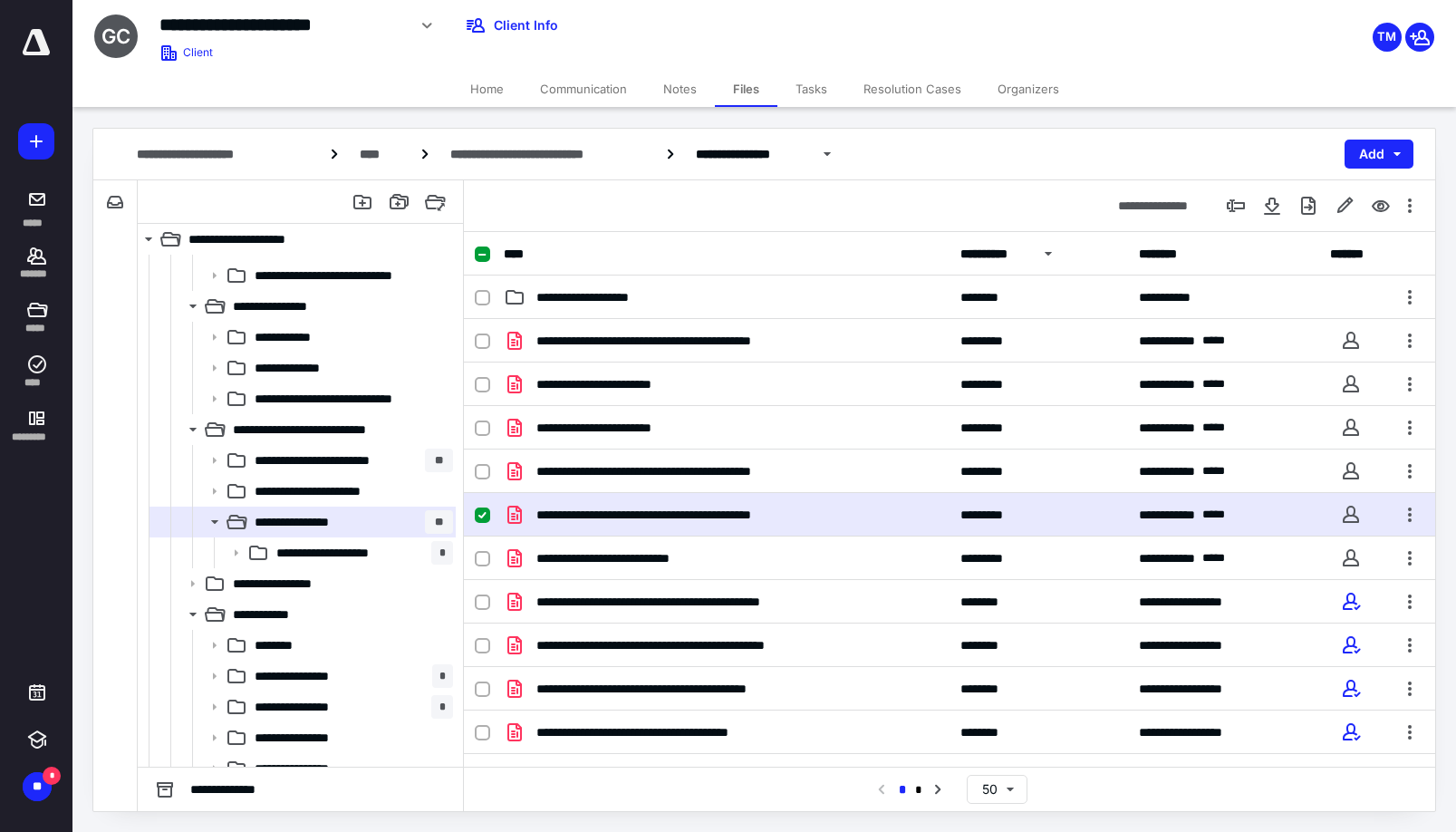 click 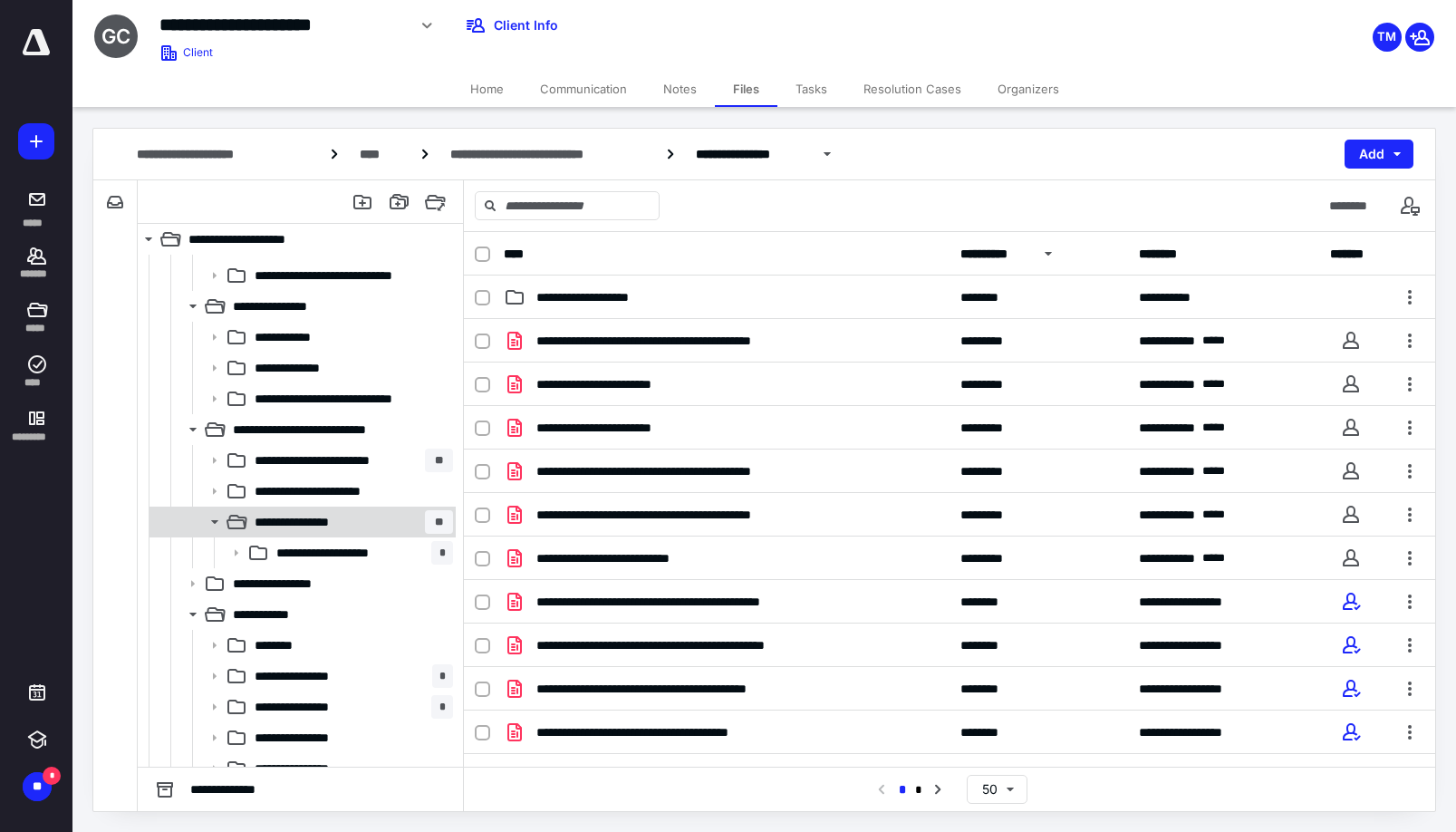 click on "**********" at bounding box center (350, 522) 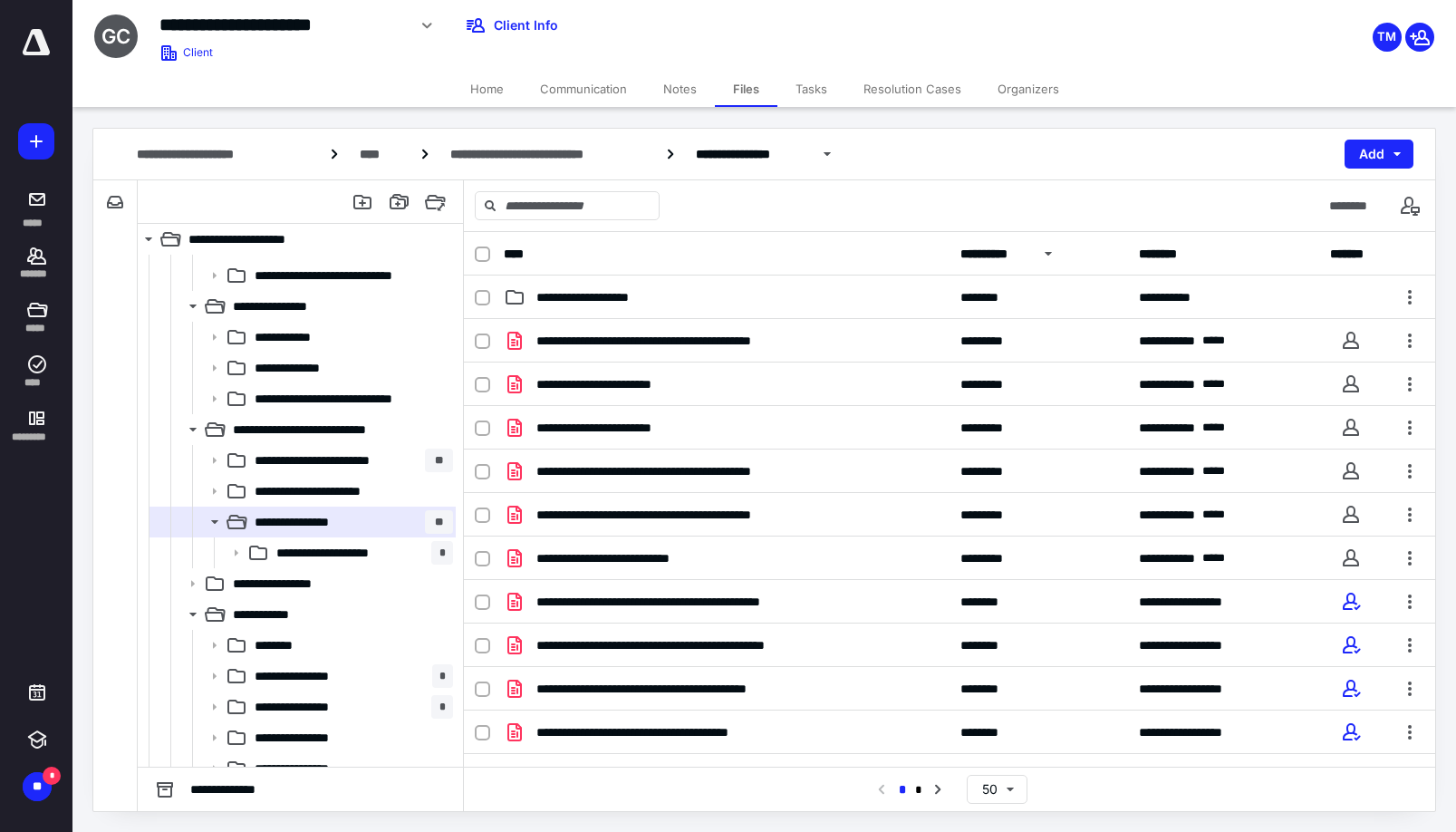 click on "**********" at bounding box center [1038, 254] 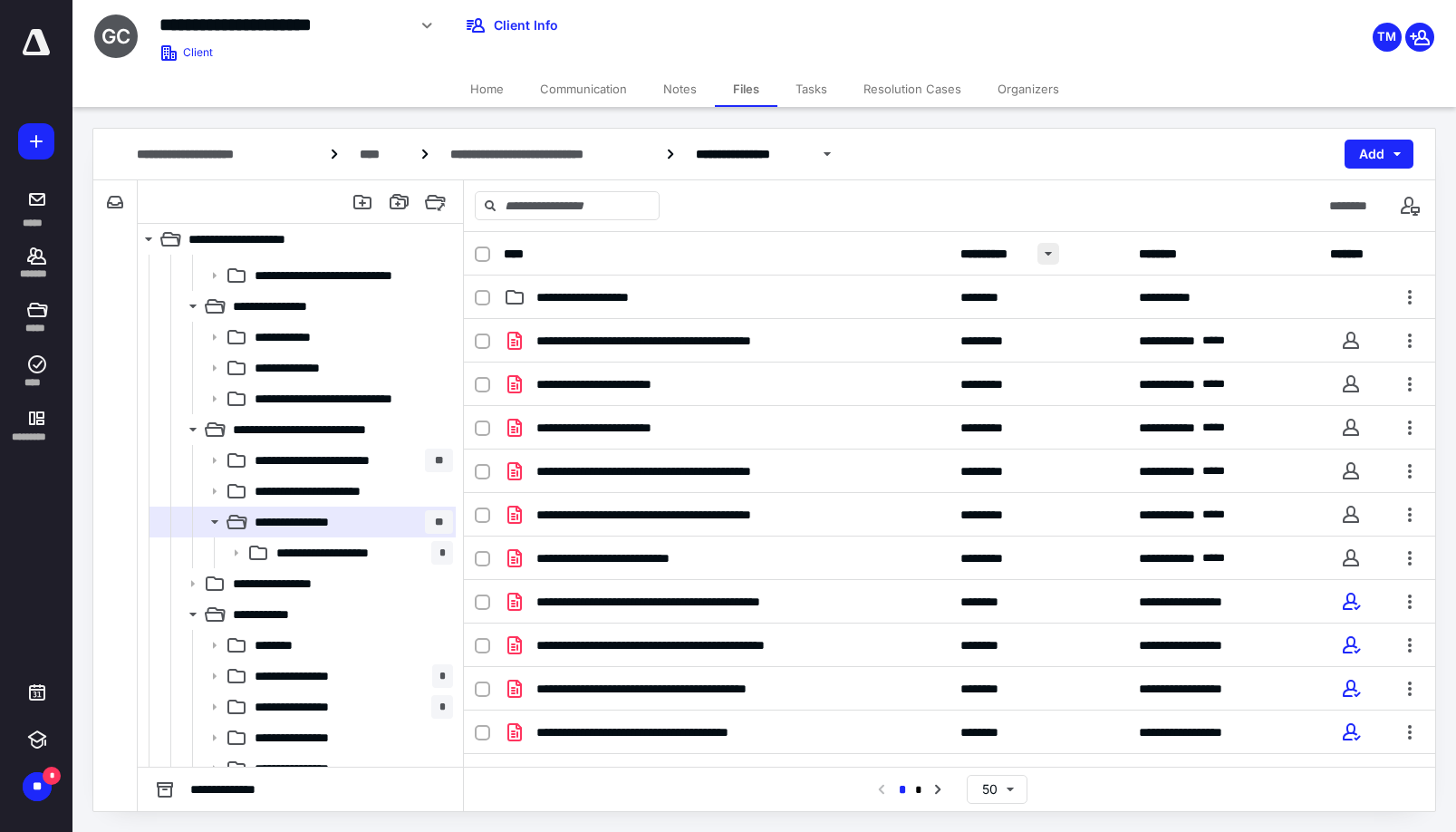 click at bounding box center [1048, 254] 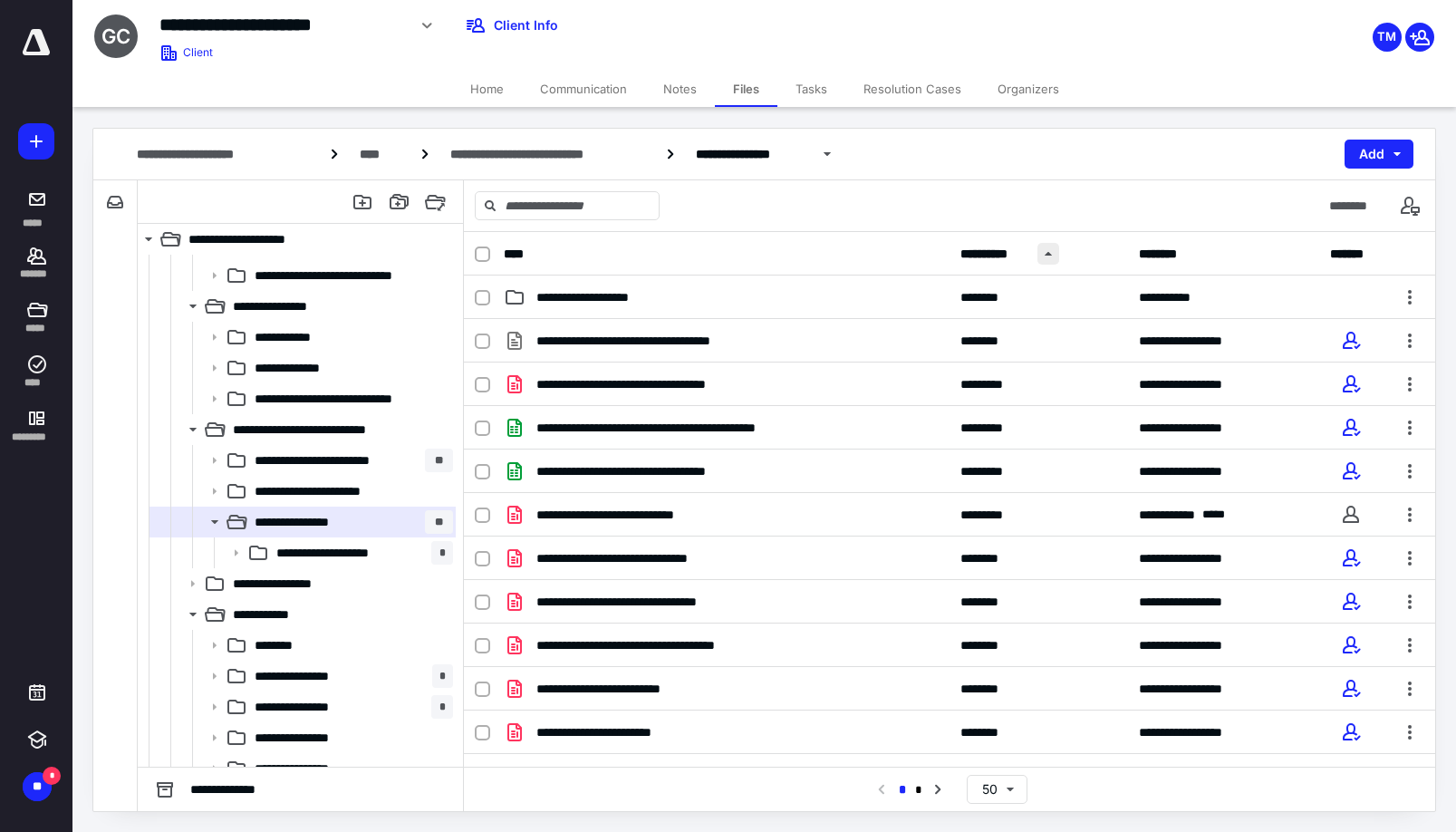 click at bounding box center (1048, 254) 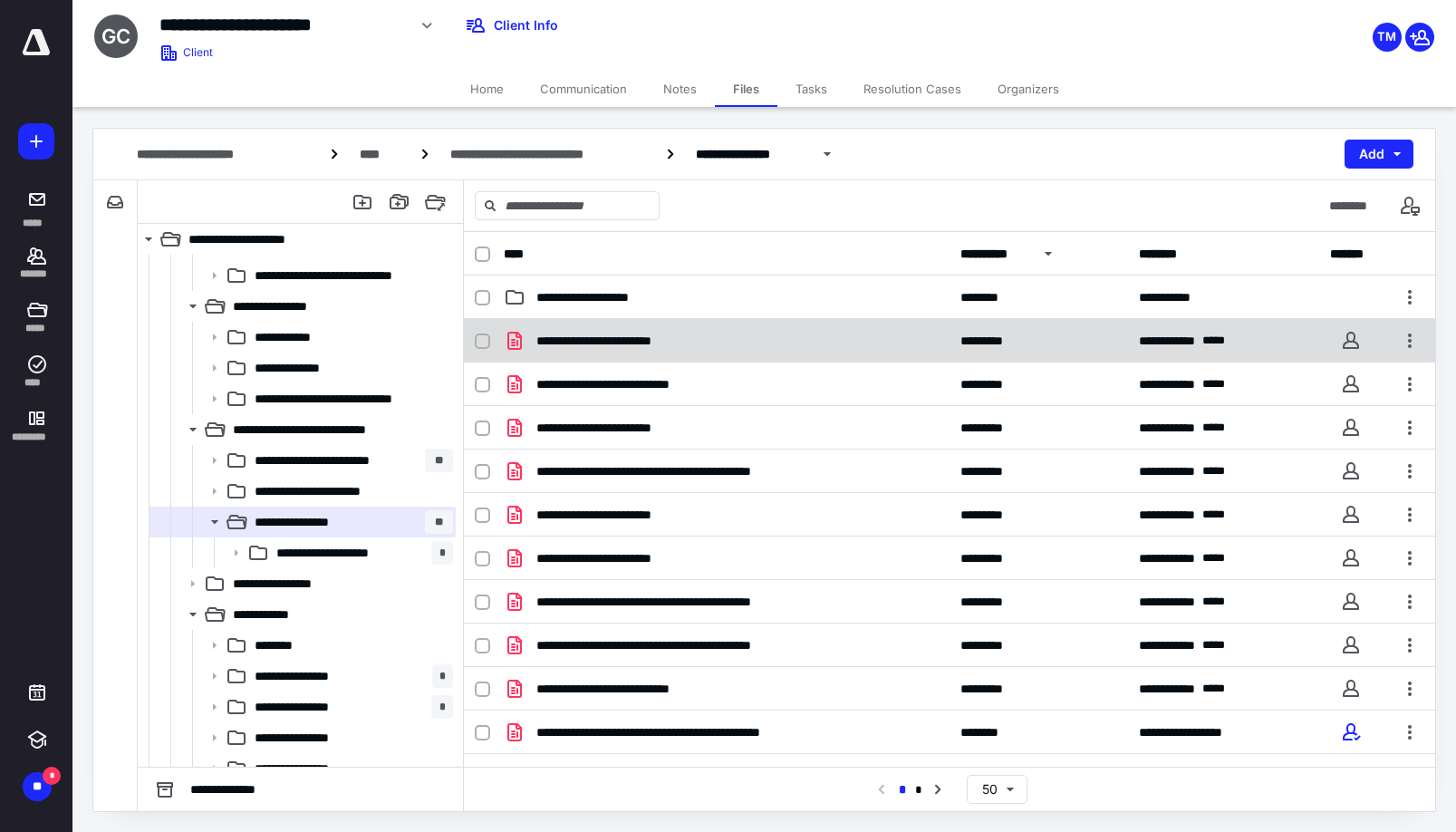 click 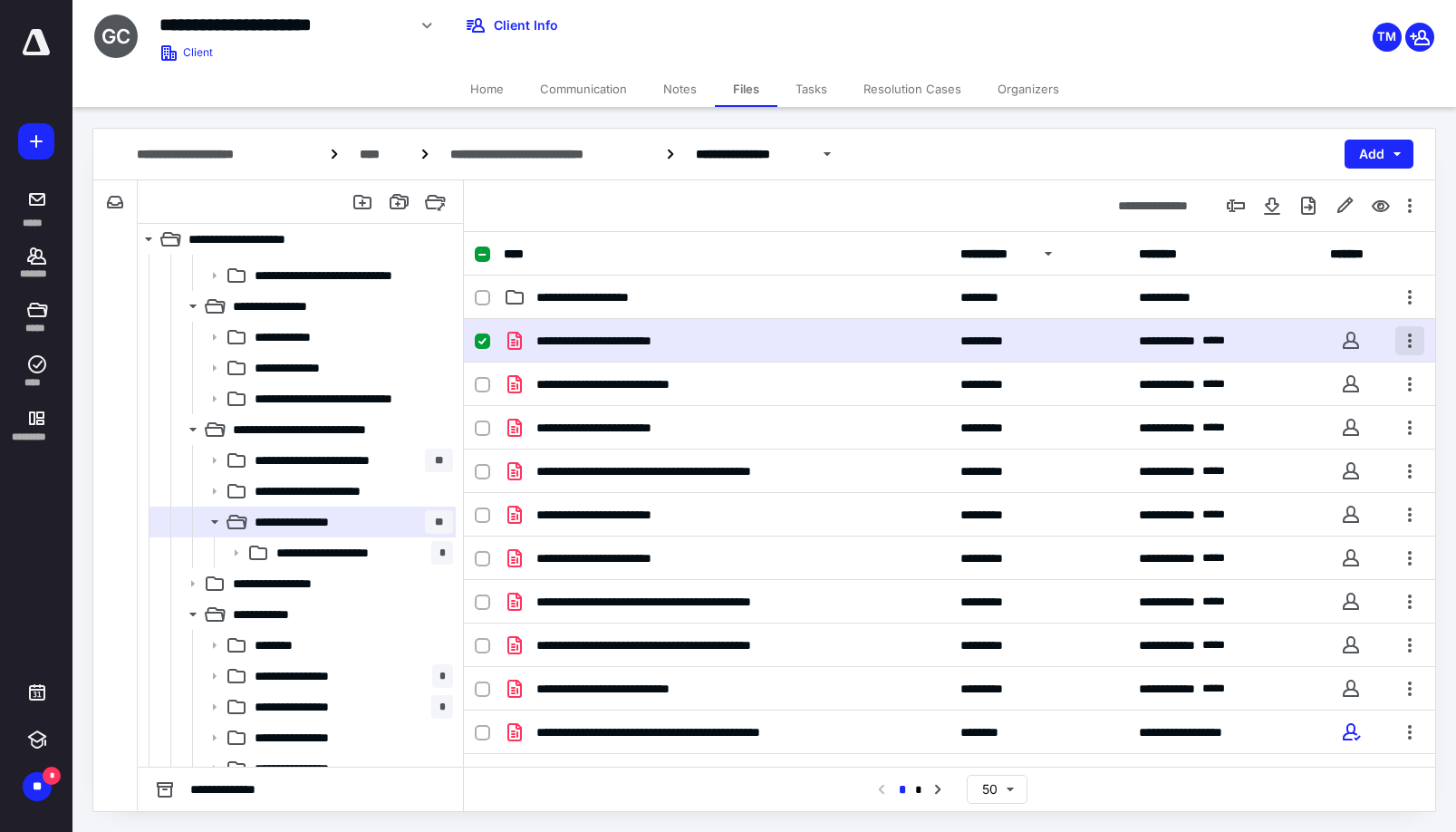 click at bounding box center [1410, 341] 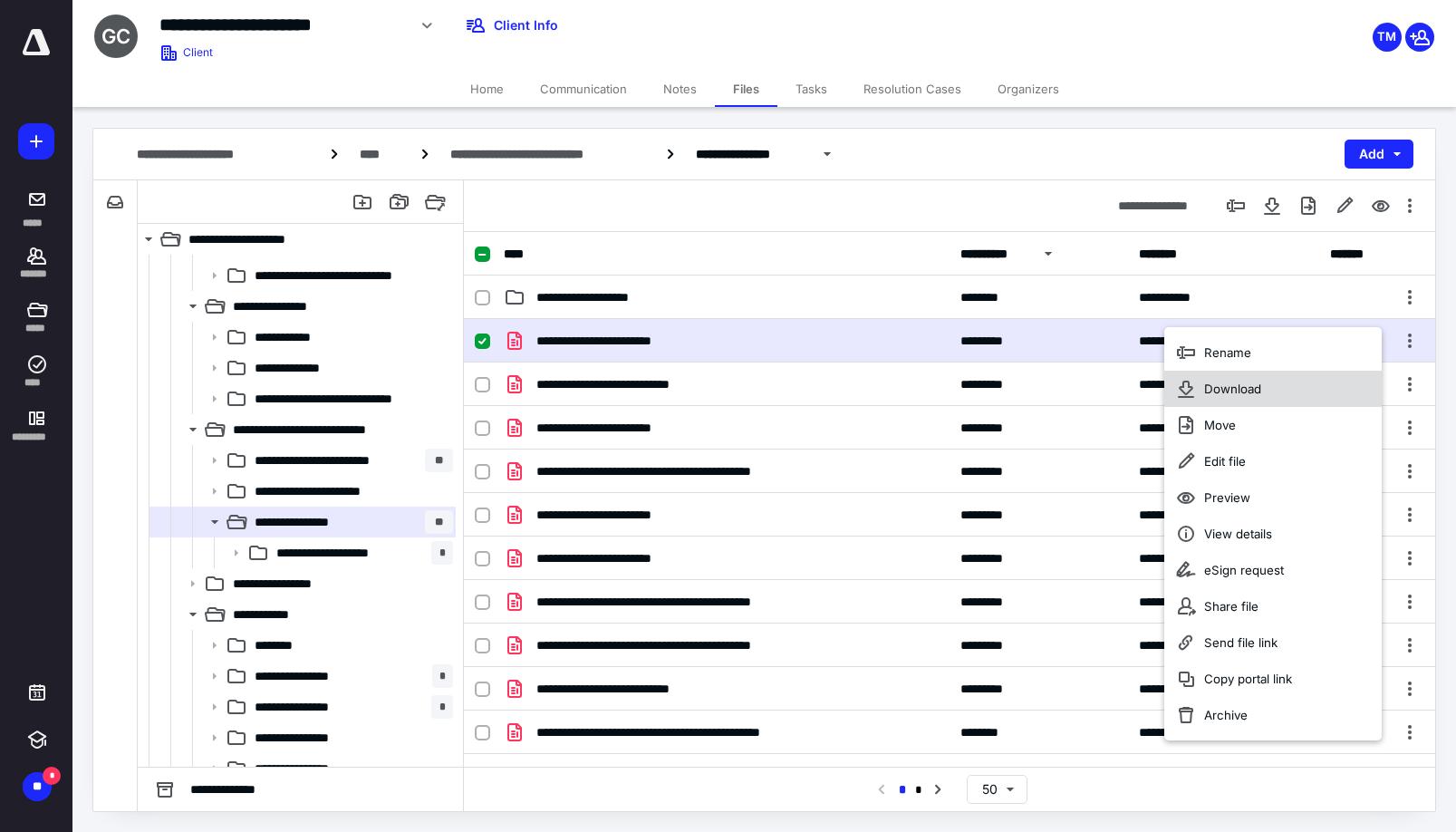 click on "Download" at bounding box center [1232, 389] 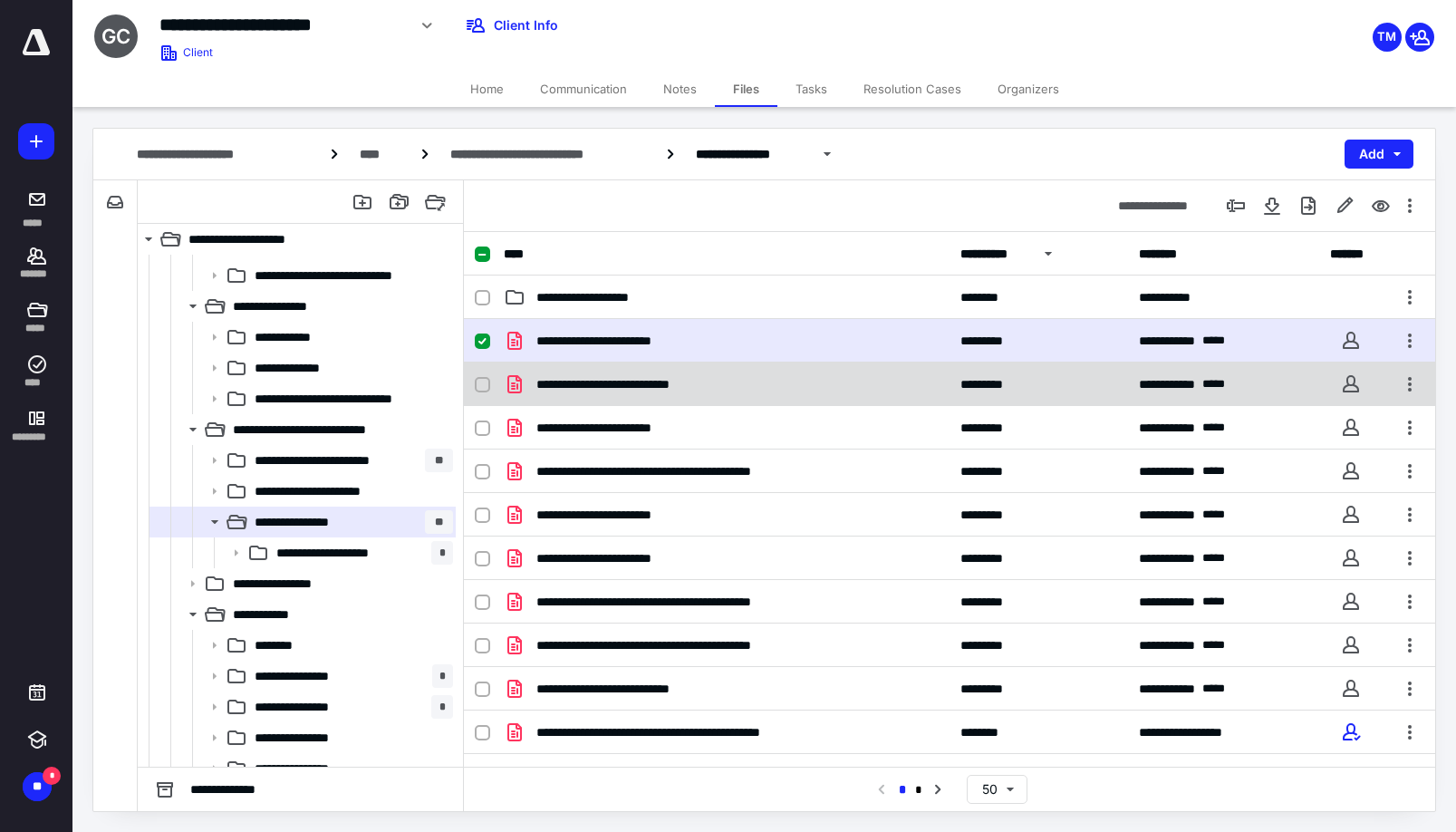 click at bounding box center [482, 385] 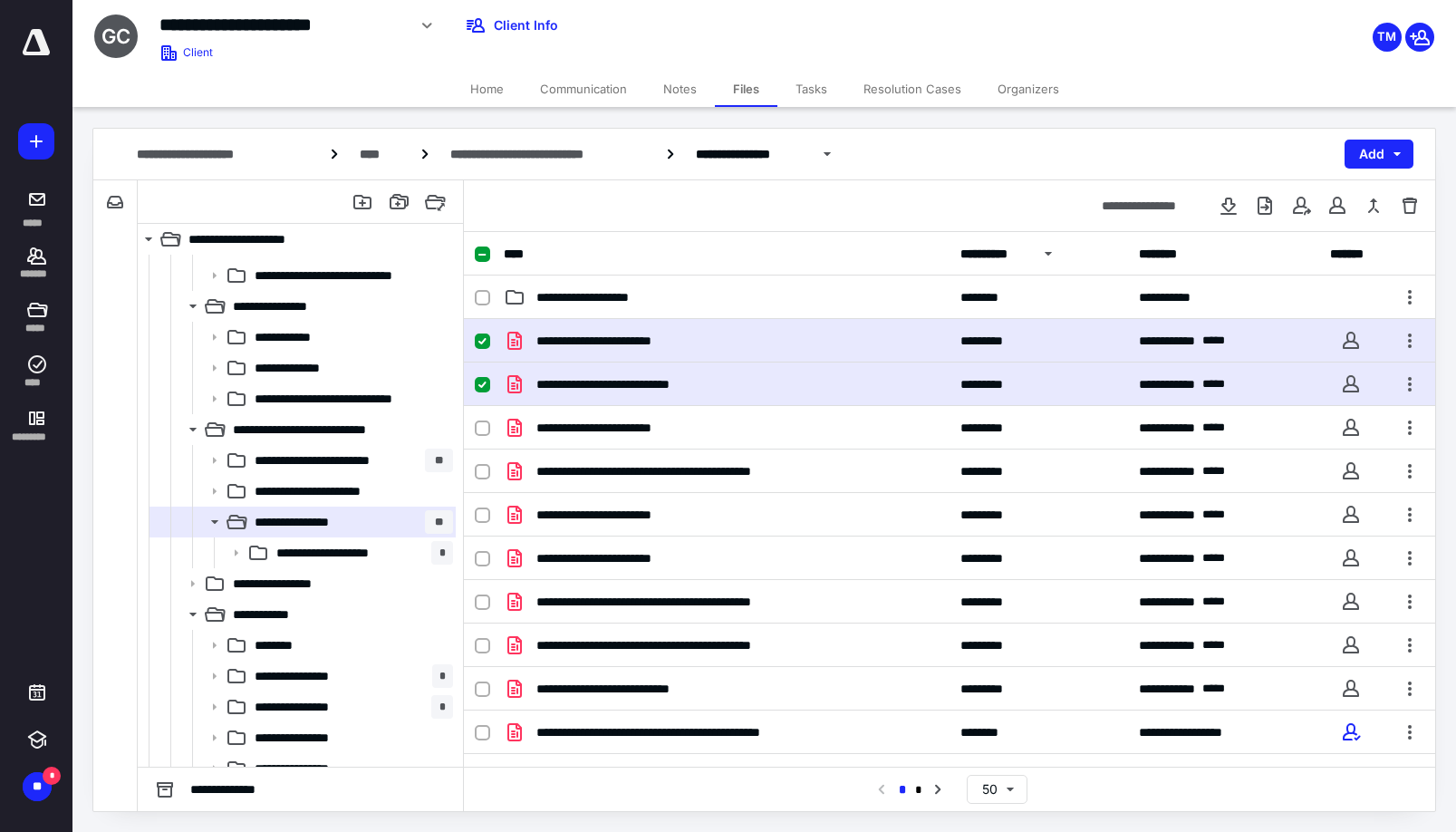 click 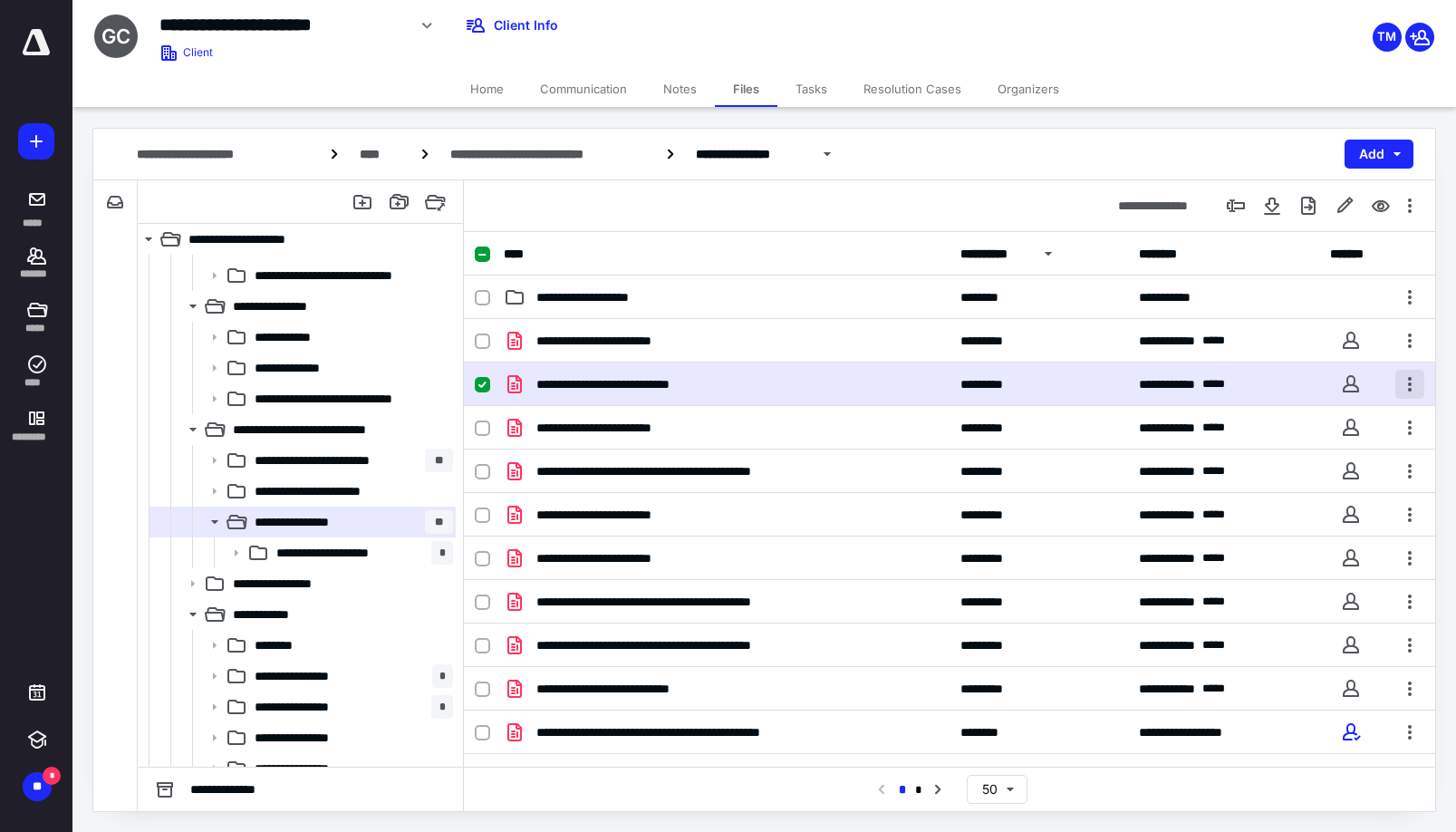 click at bounding box center (1410, 384) 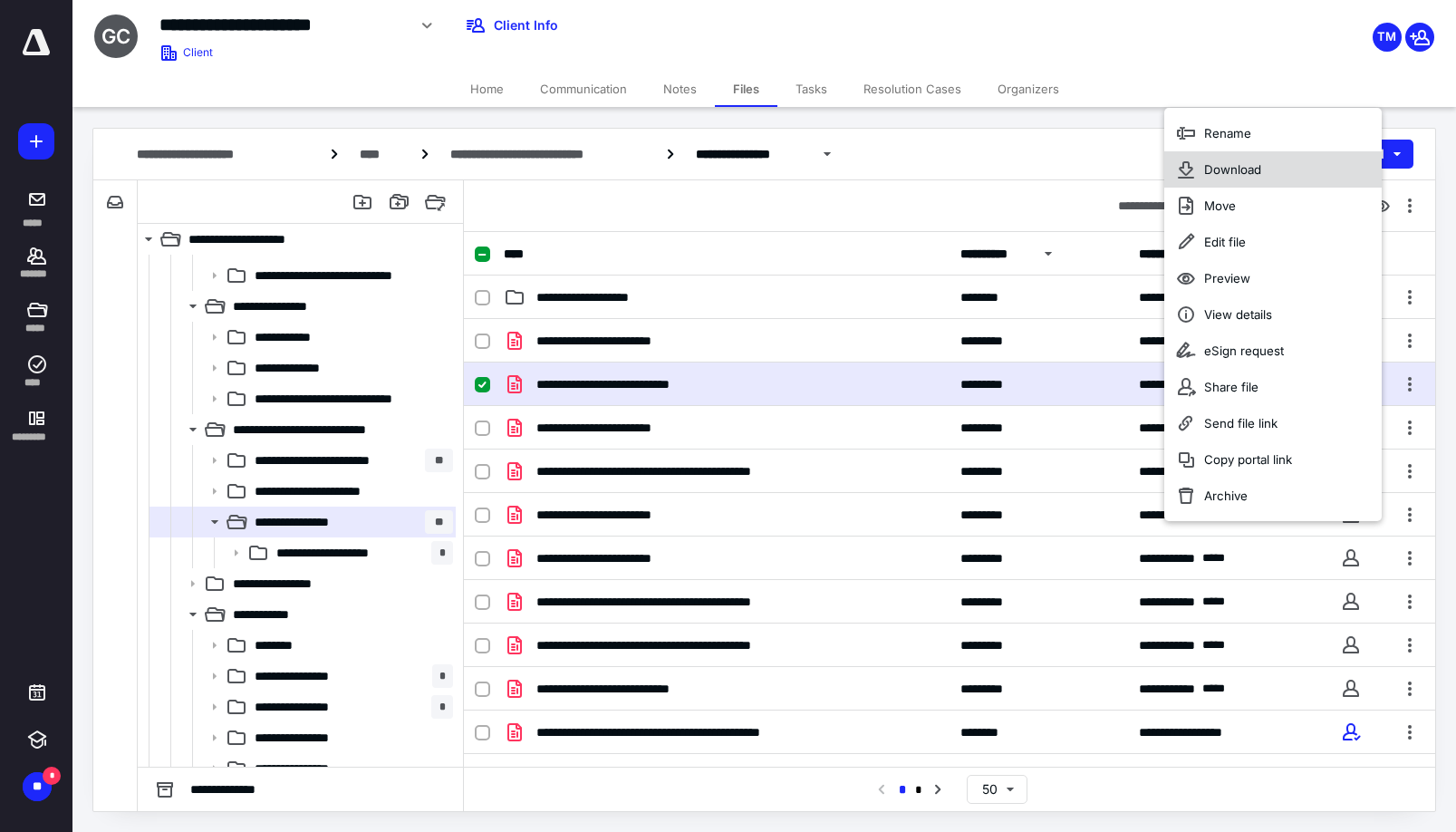 click on "Download" at bounding box center [1232, 169] 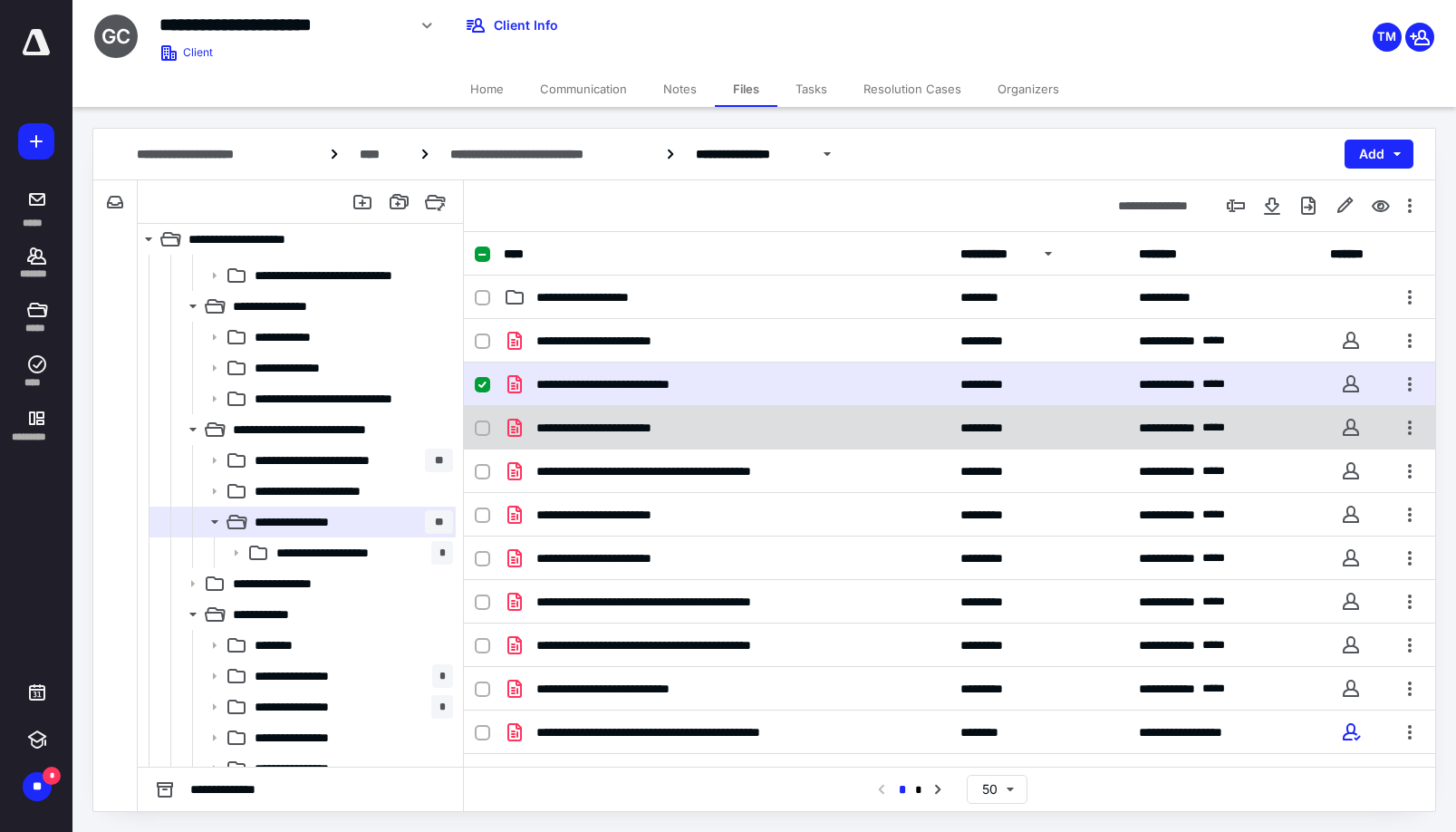 click 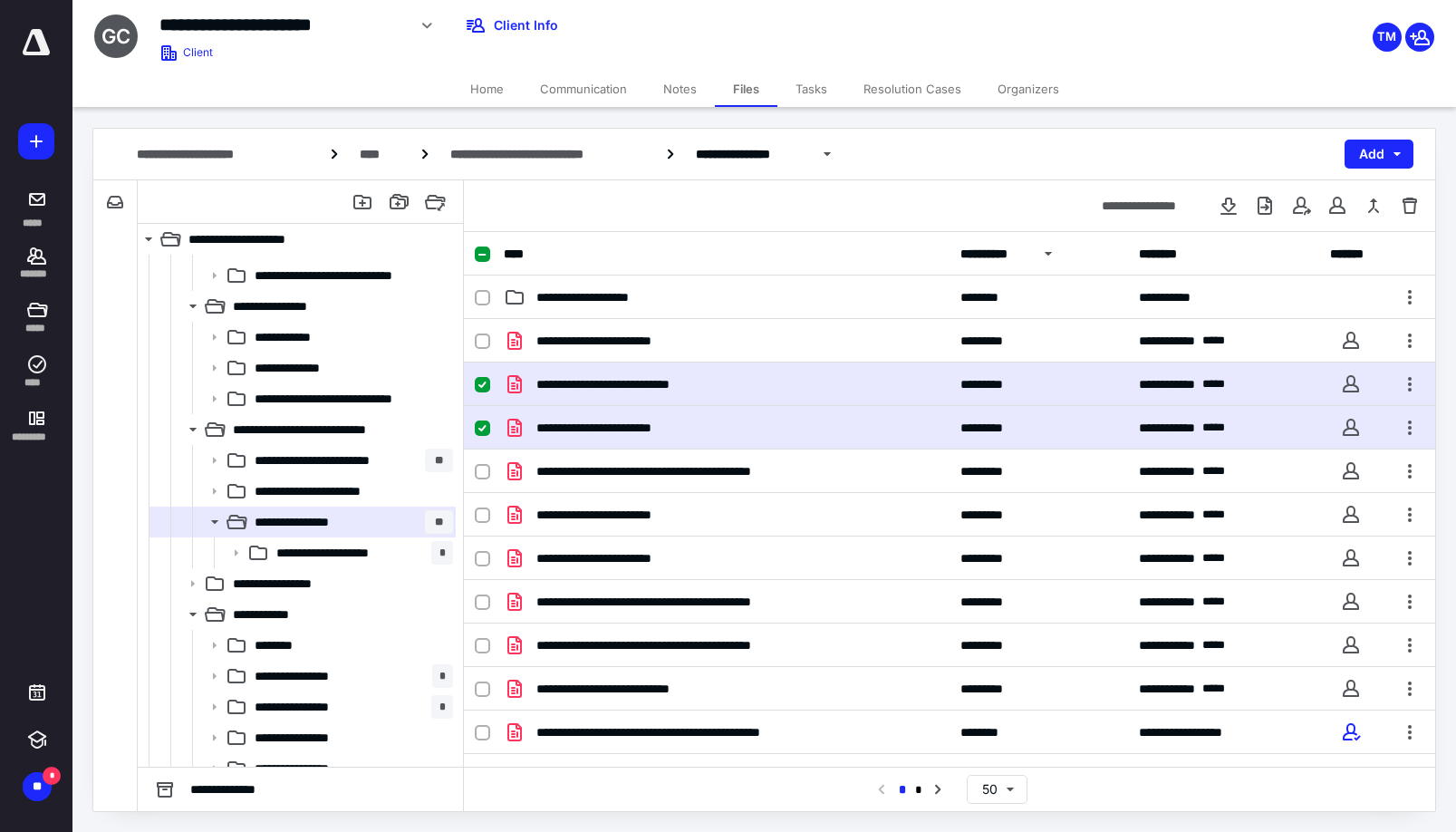click 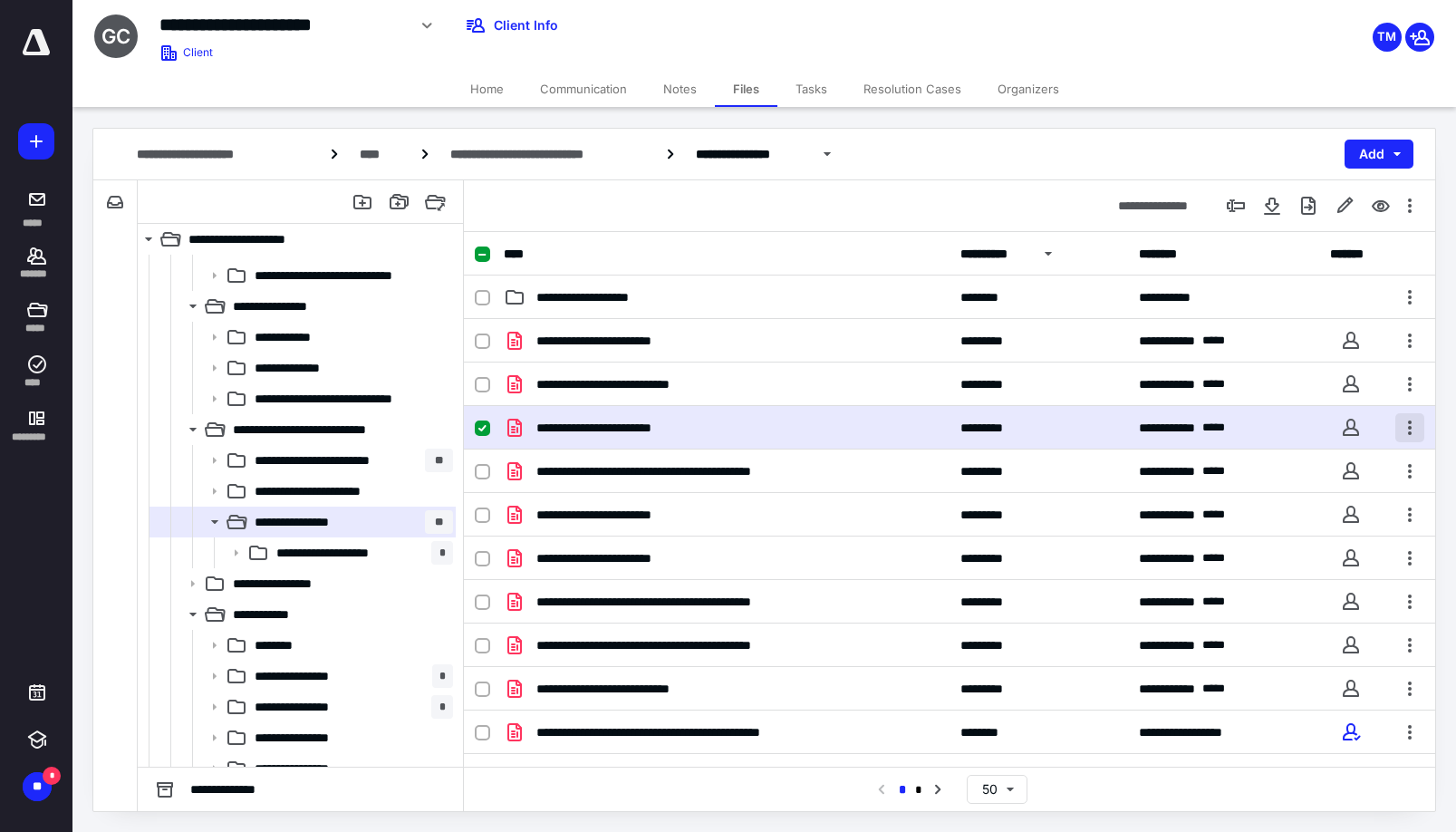 click at bounding box center [1410, 428] 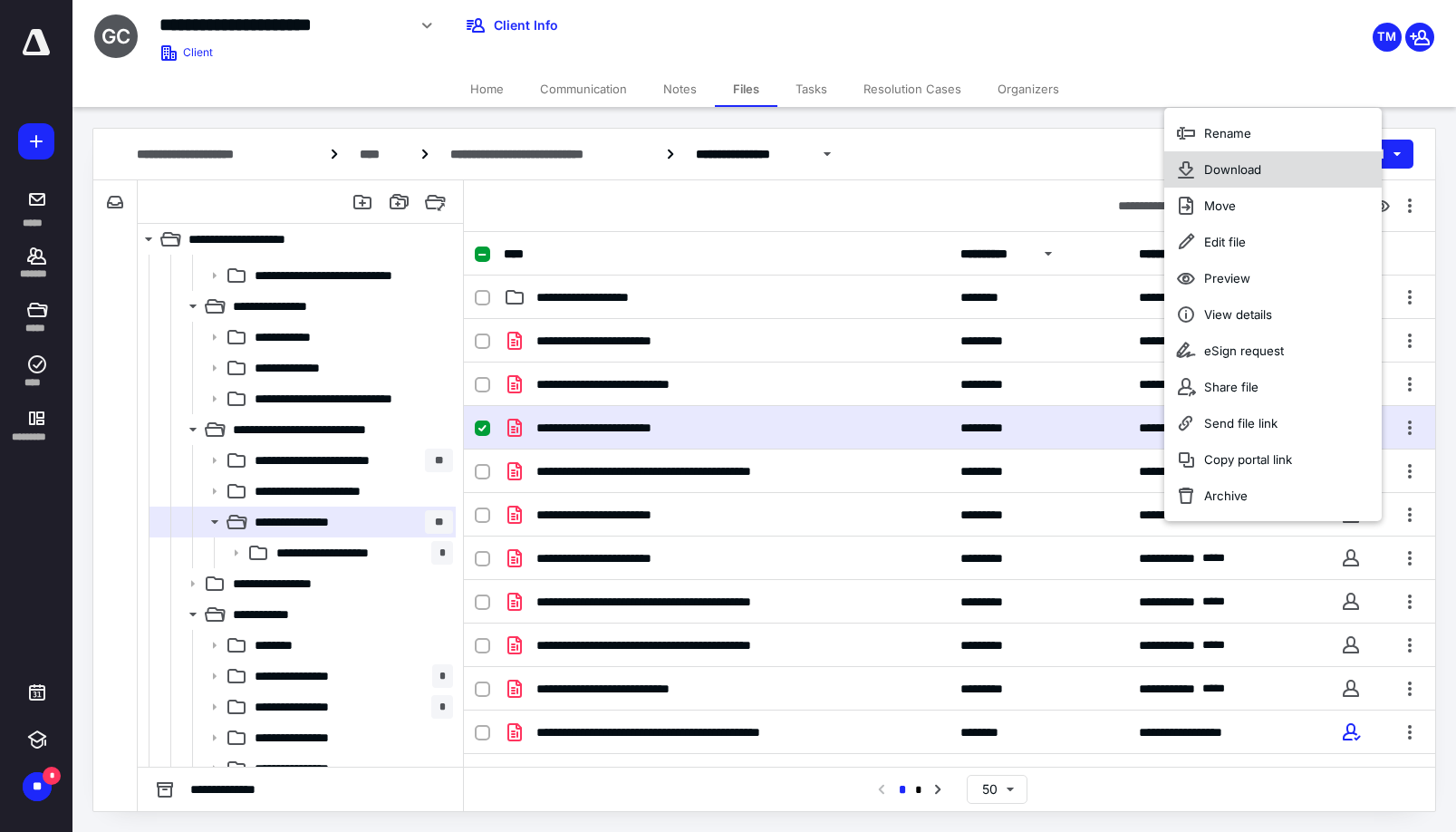 click on "Download" at bounding box center (1232, 169) 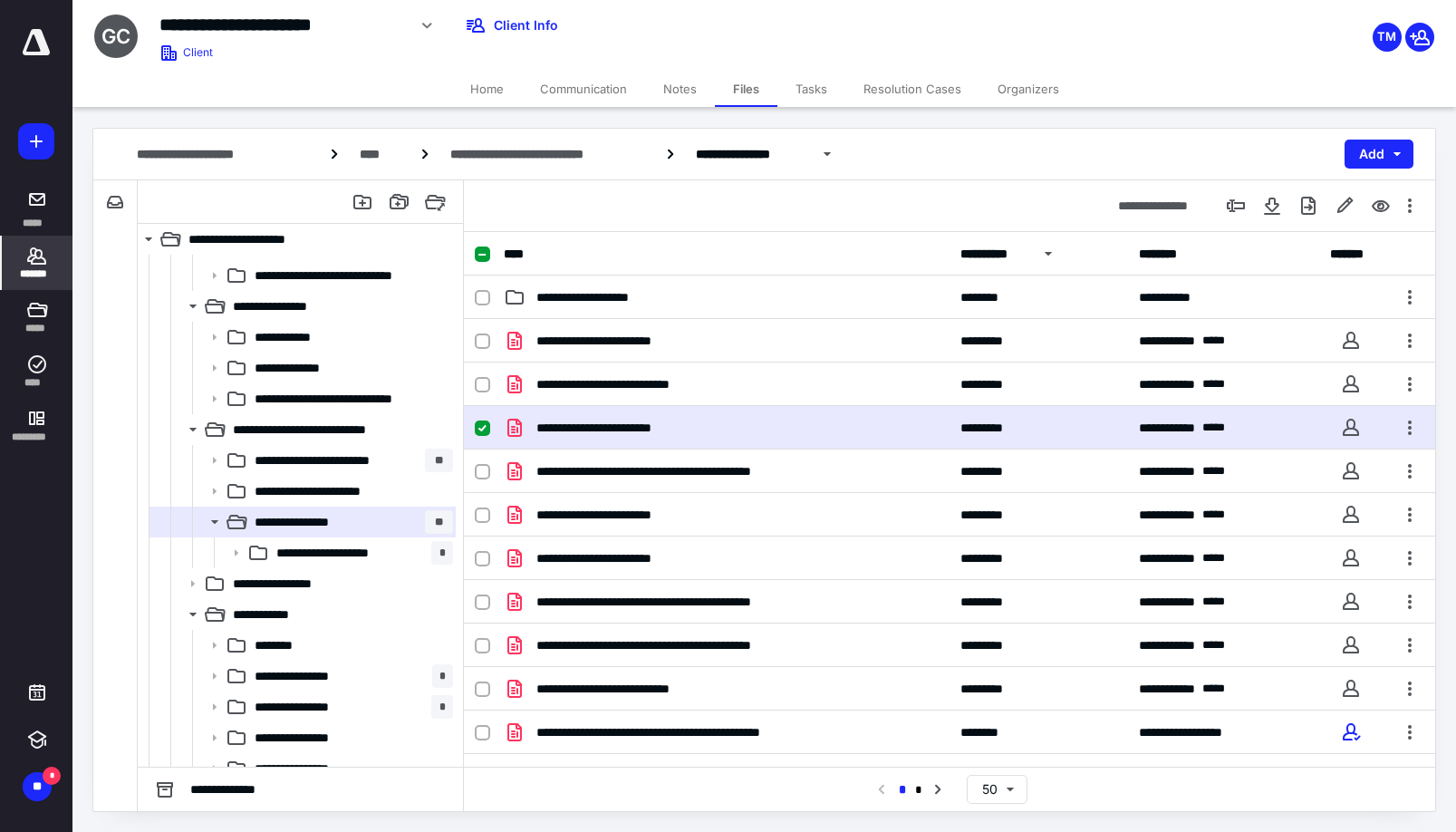 click 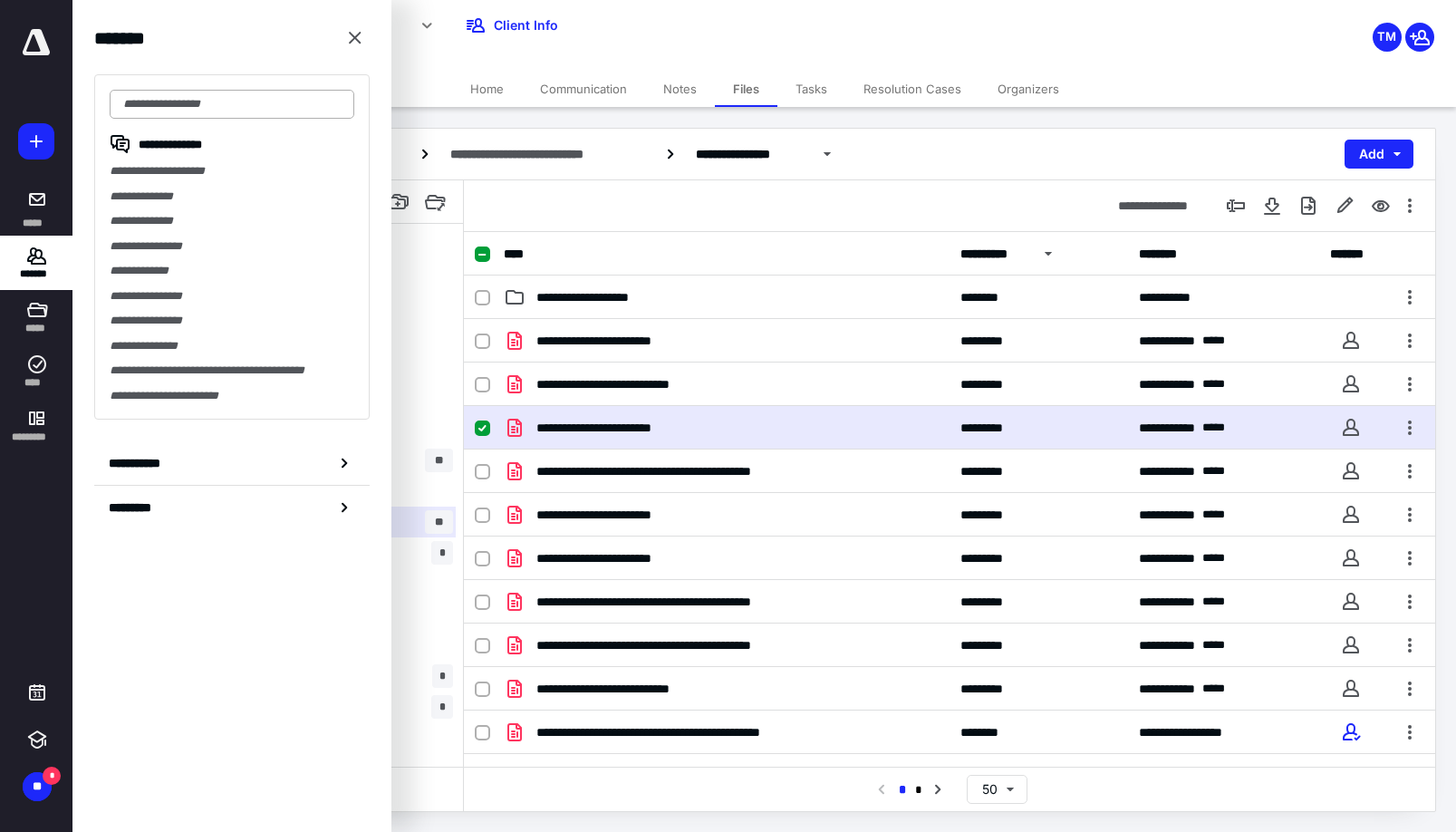 click at bounding box center [232, 104] 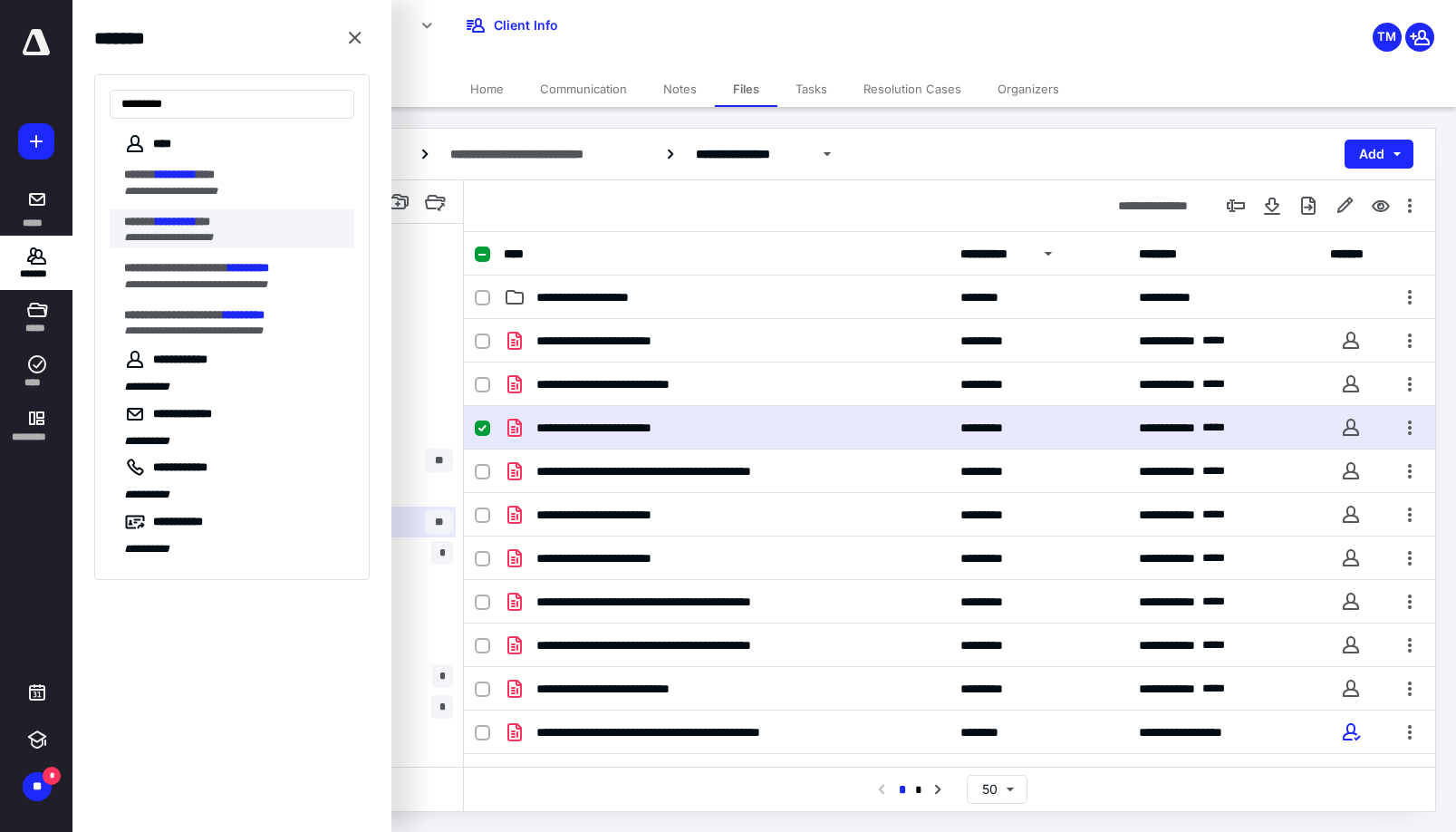 type on "*********" 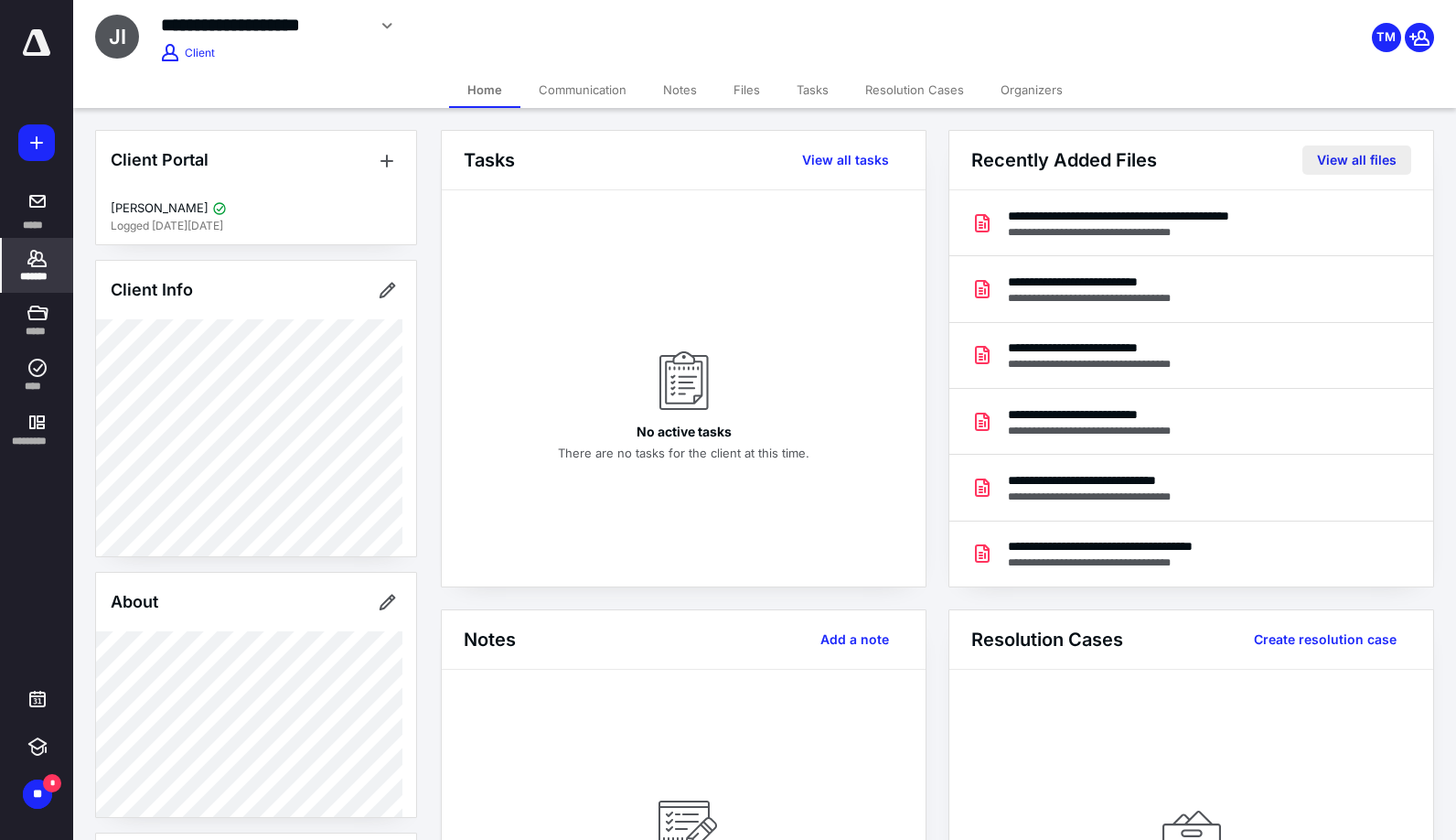 click on "View all files" at bounding box center (1356, 160) 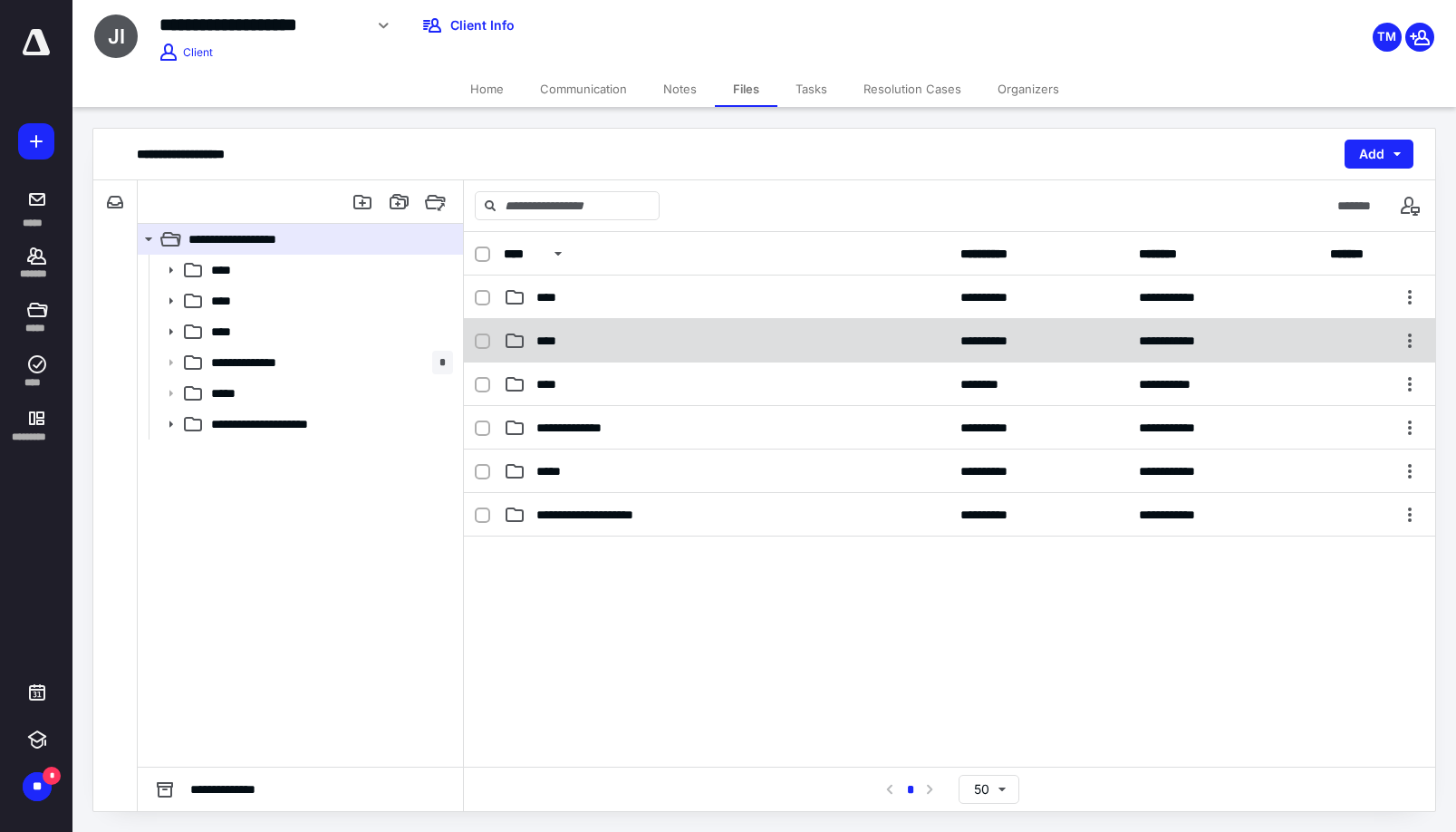 click on "****" at bounding box center (552, 341) 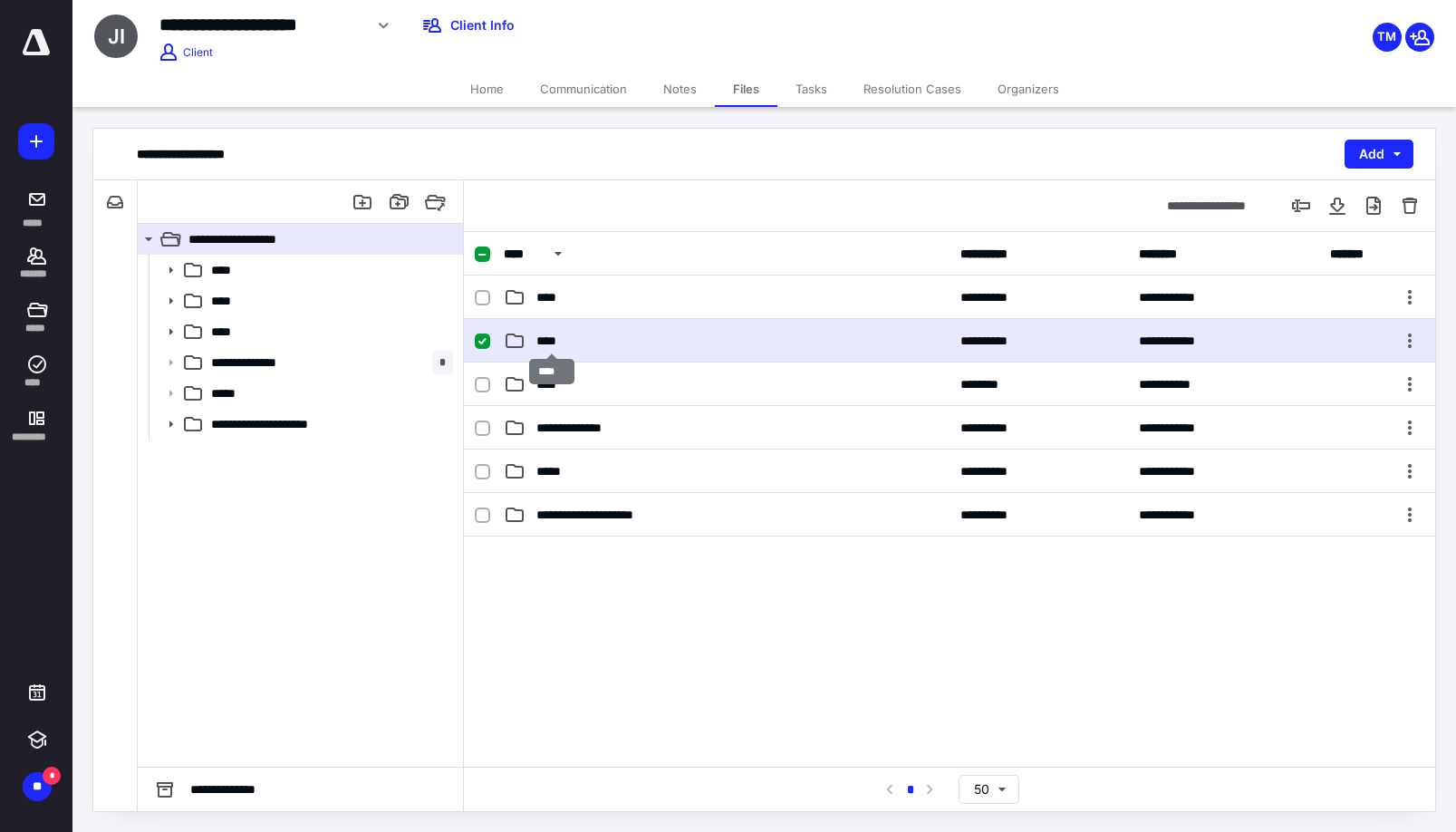 click on "****" at bounding box center [552, 341] 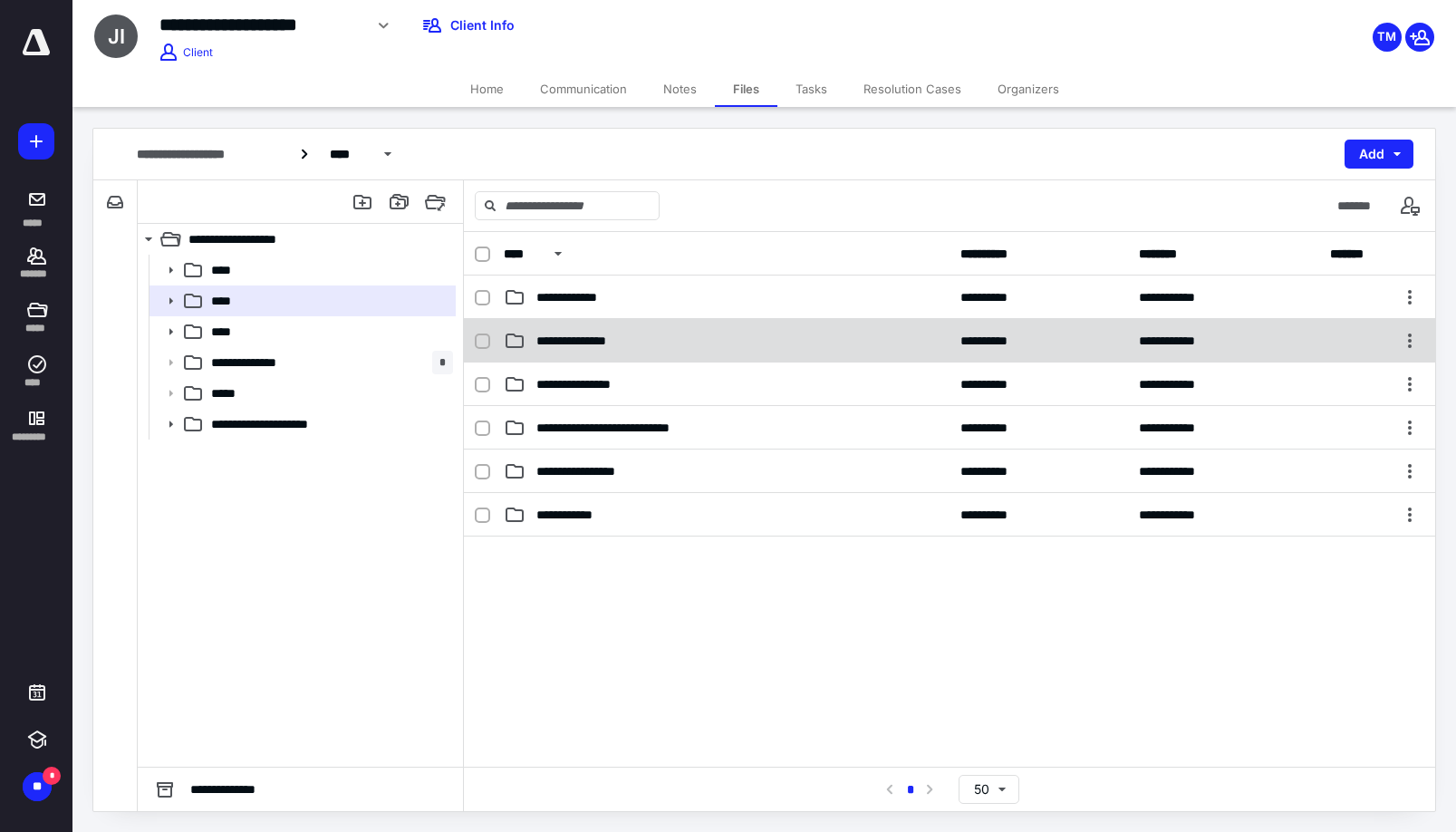 click on "**********" at bounding box center [583, 341] 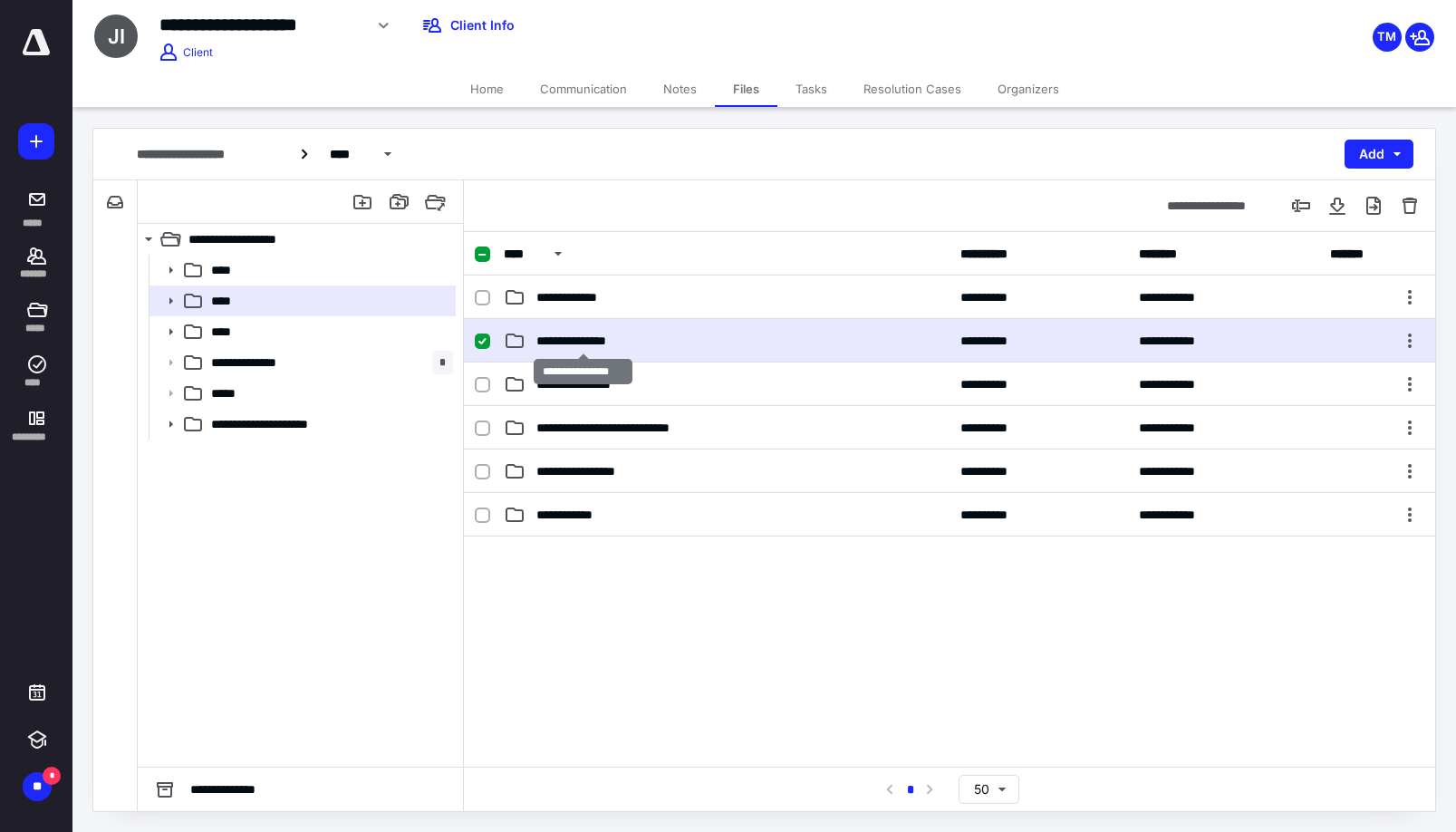 click on "**********" at bounding box center [583, 341] 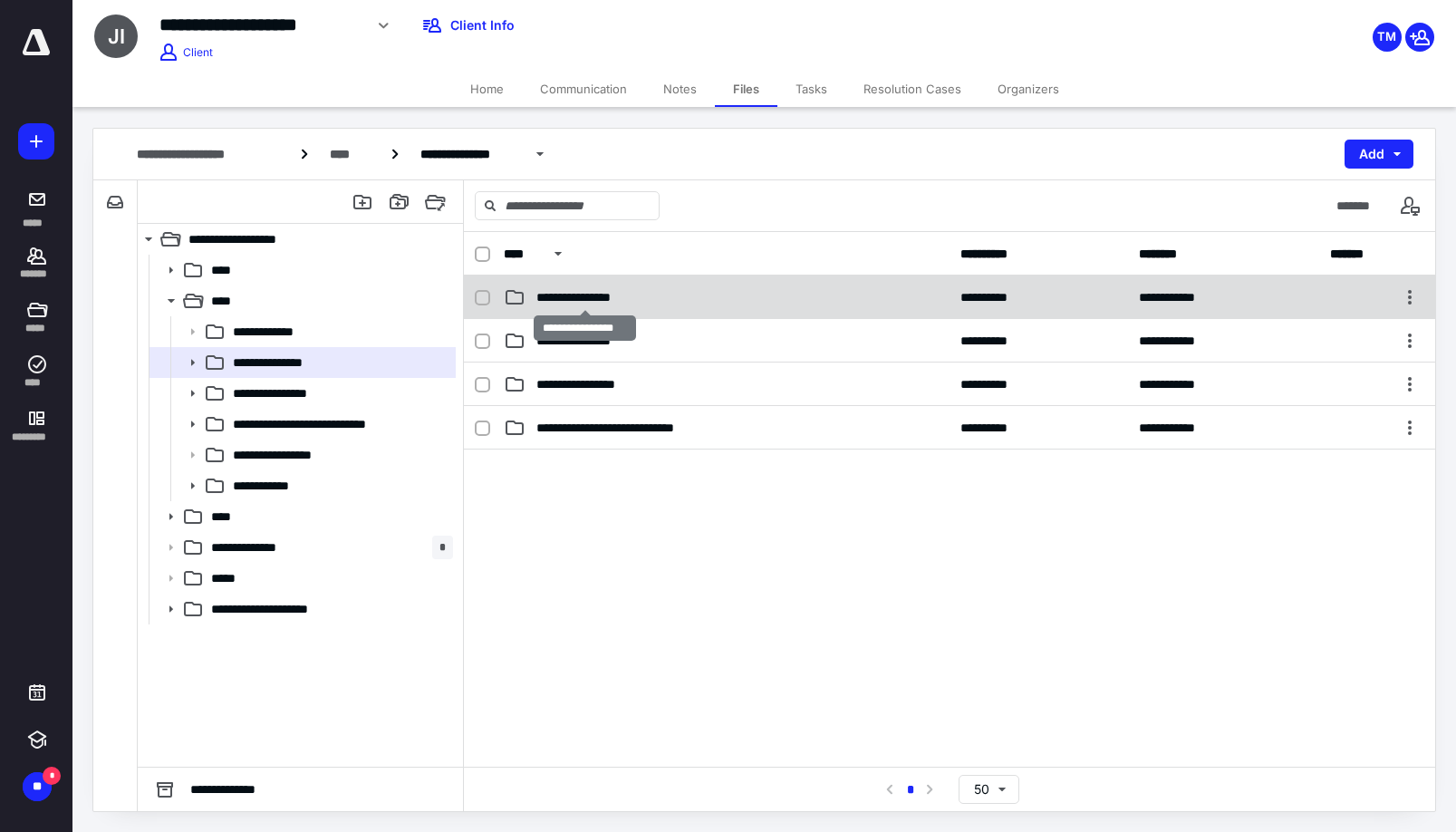 click on "**********" at bounding box center [584, 297] 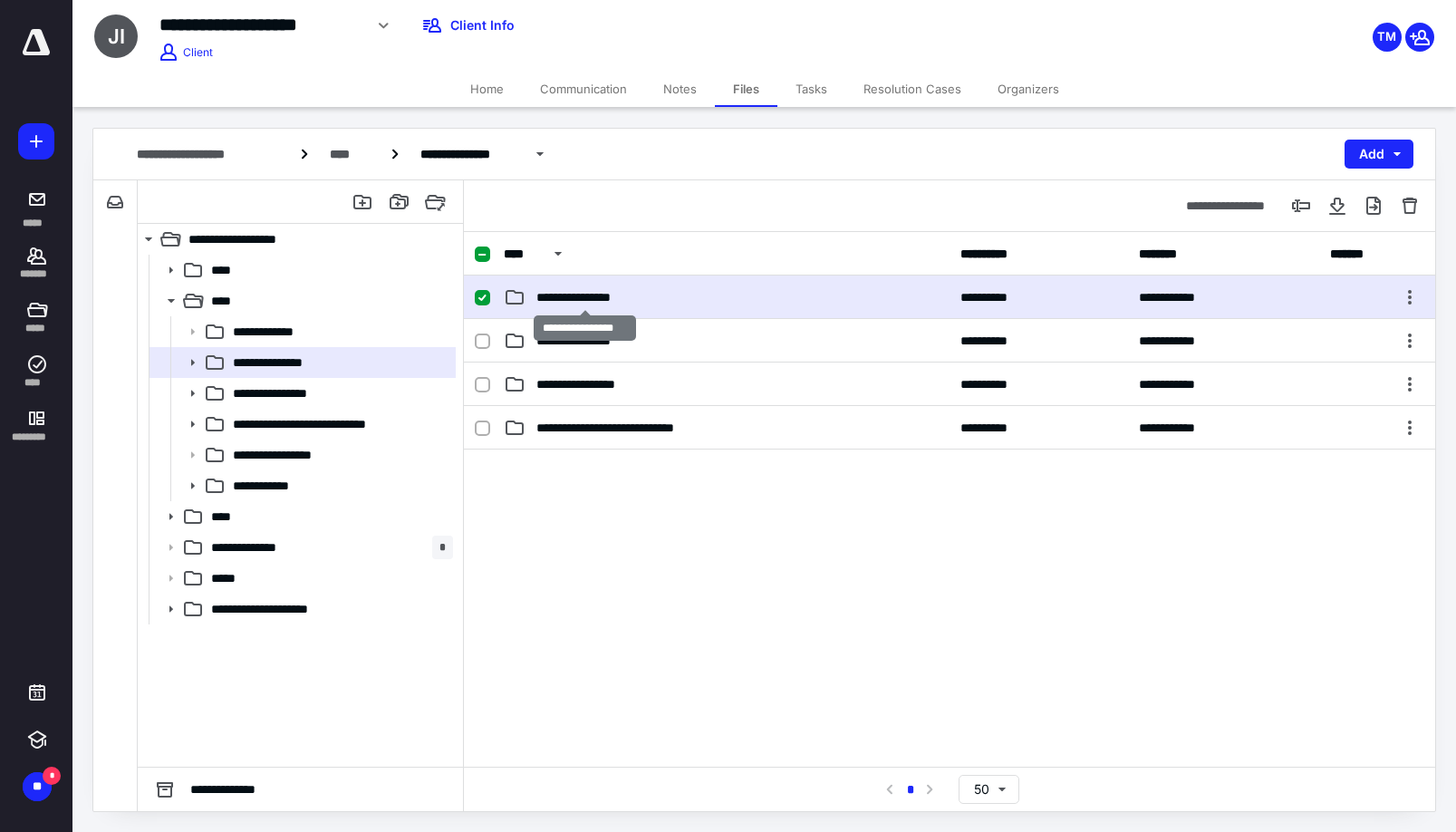 click on "**********" at bounding box center [584, 297] 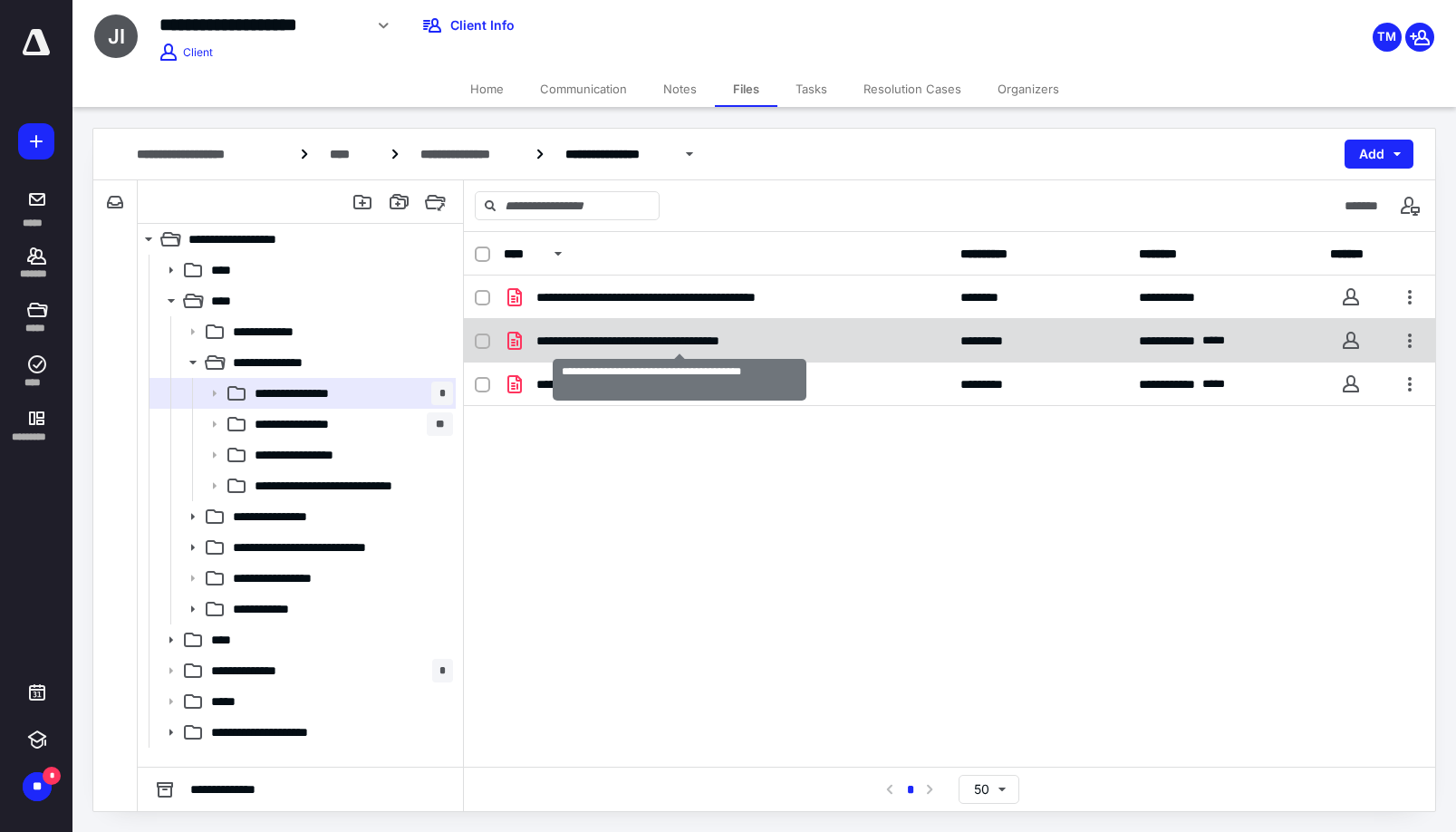 click on "**********" at bounding box center (680, 341) 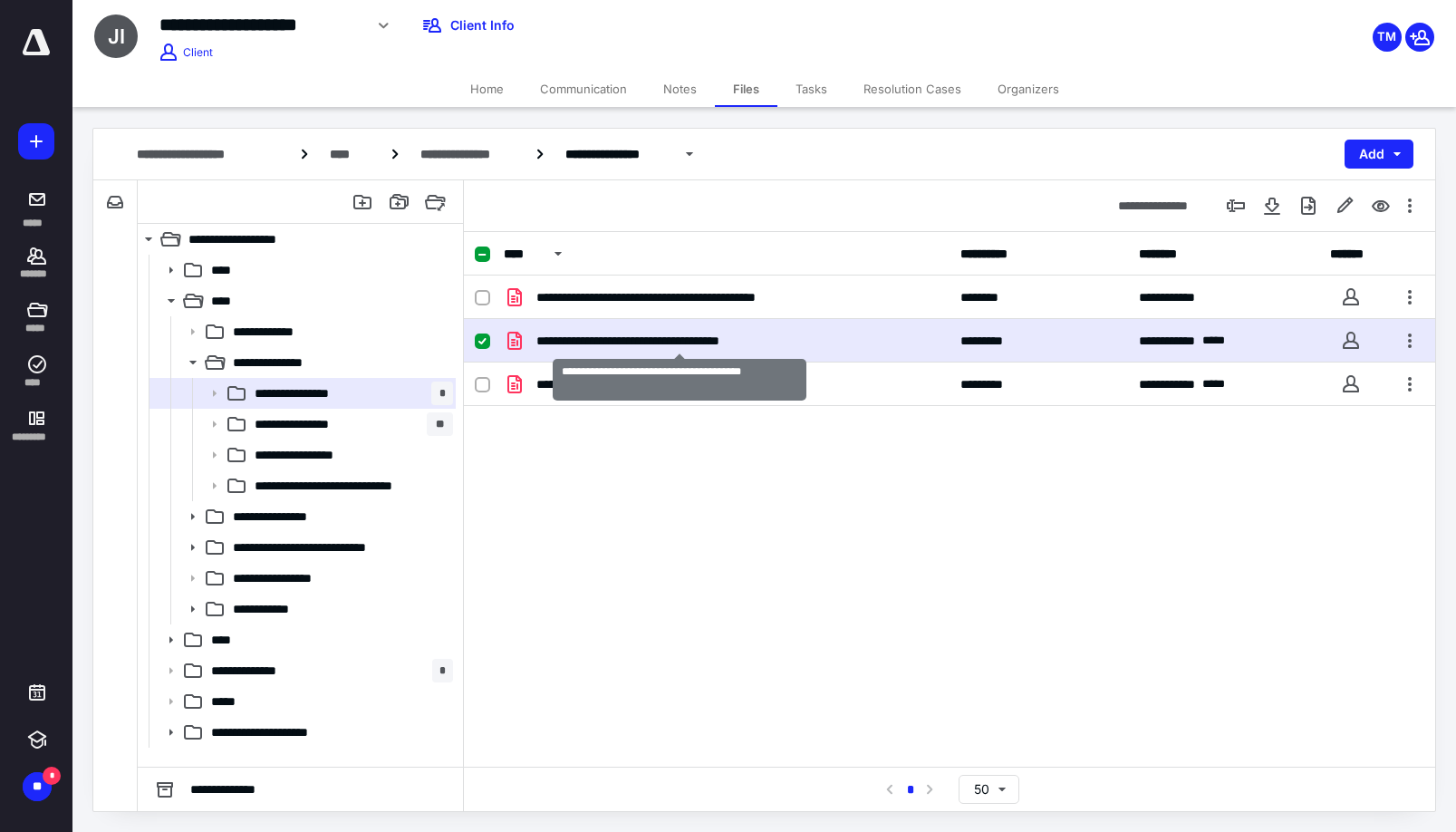 click on "**********" at bounding box center (680, 341) 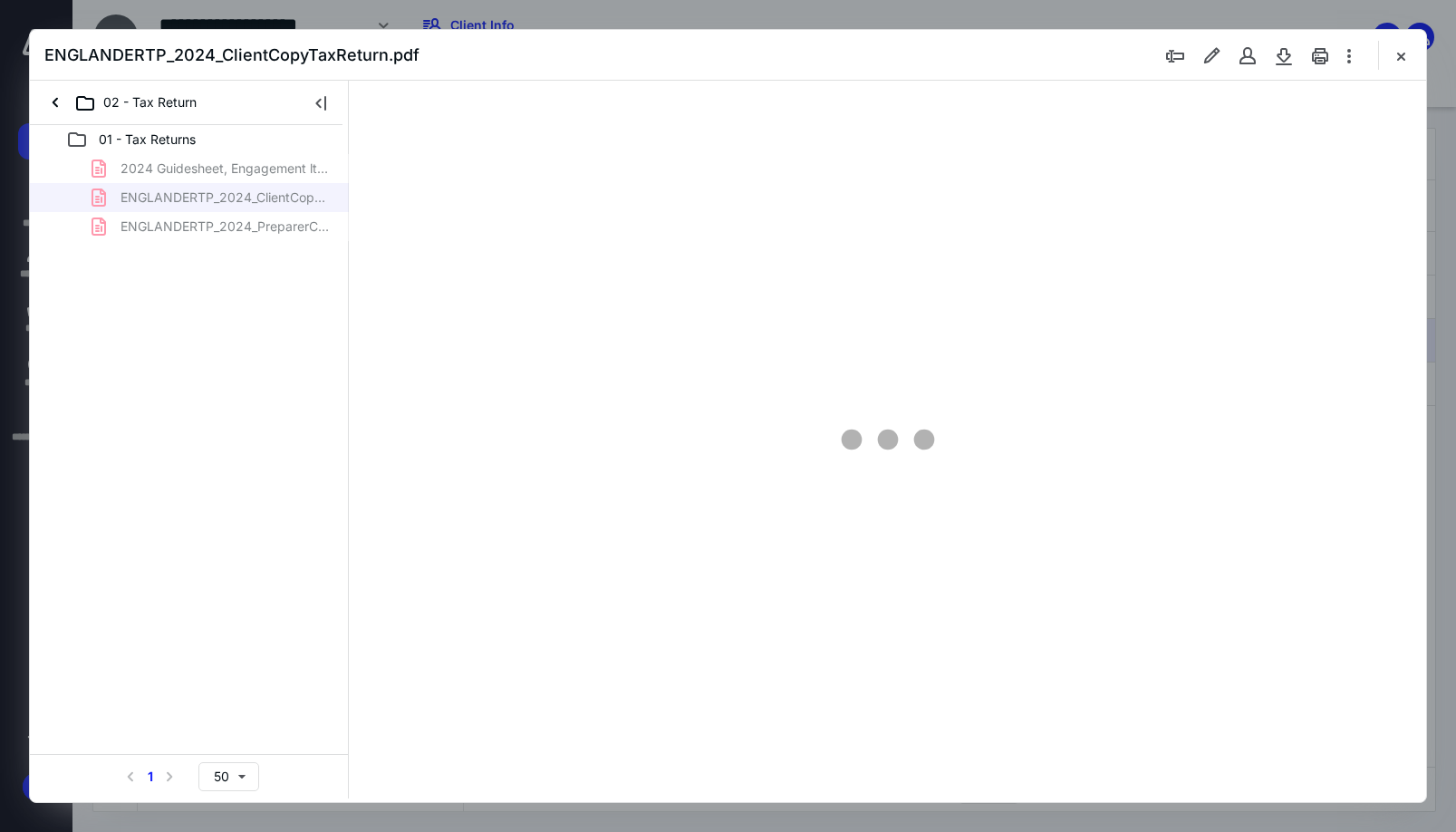scroll, scrollTop: 0, scrollLeft: 0, axis: both 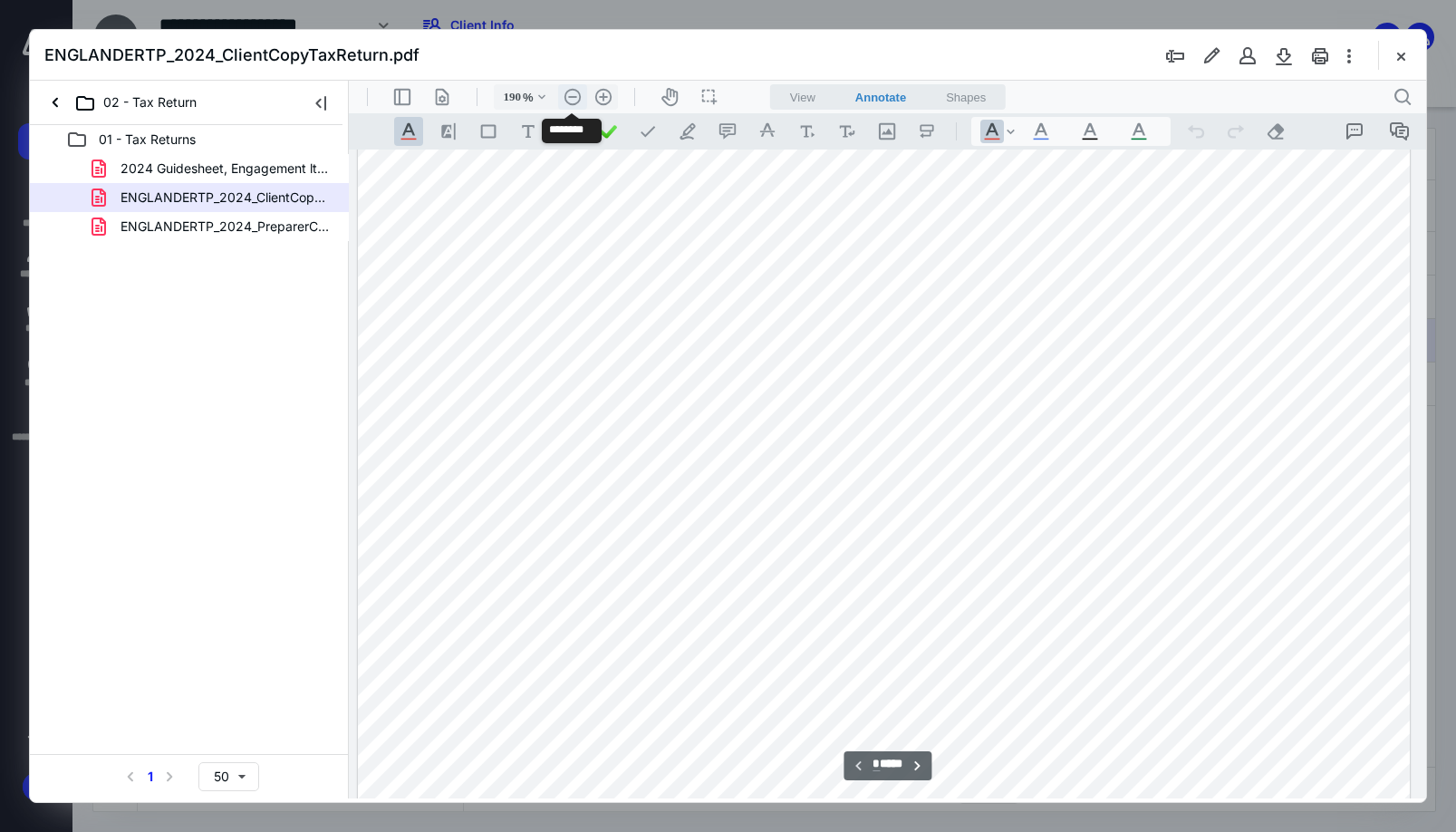 click on ".cls-1{fill:#abb0c4;} icon - header - zoom - out - line" at bounding box center (573, 97) 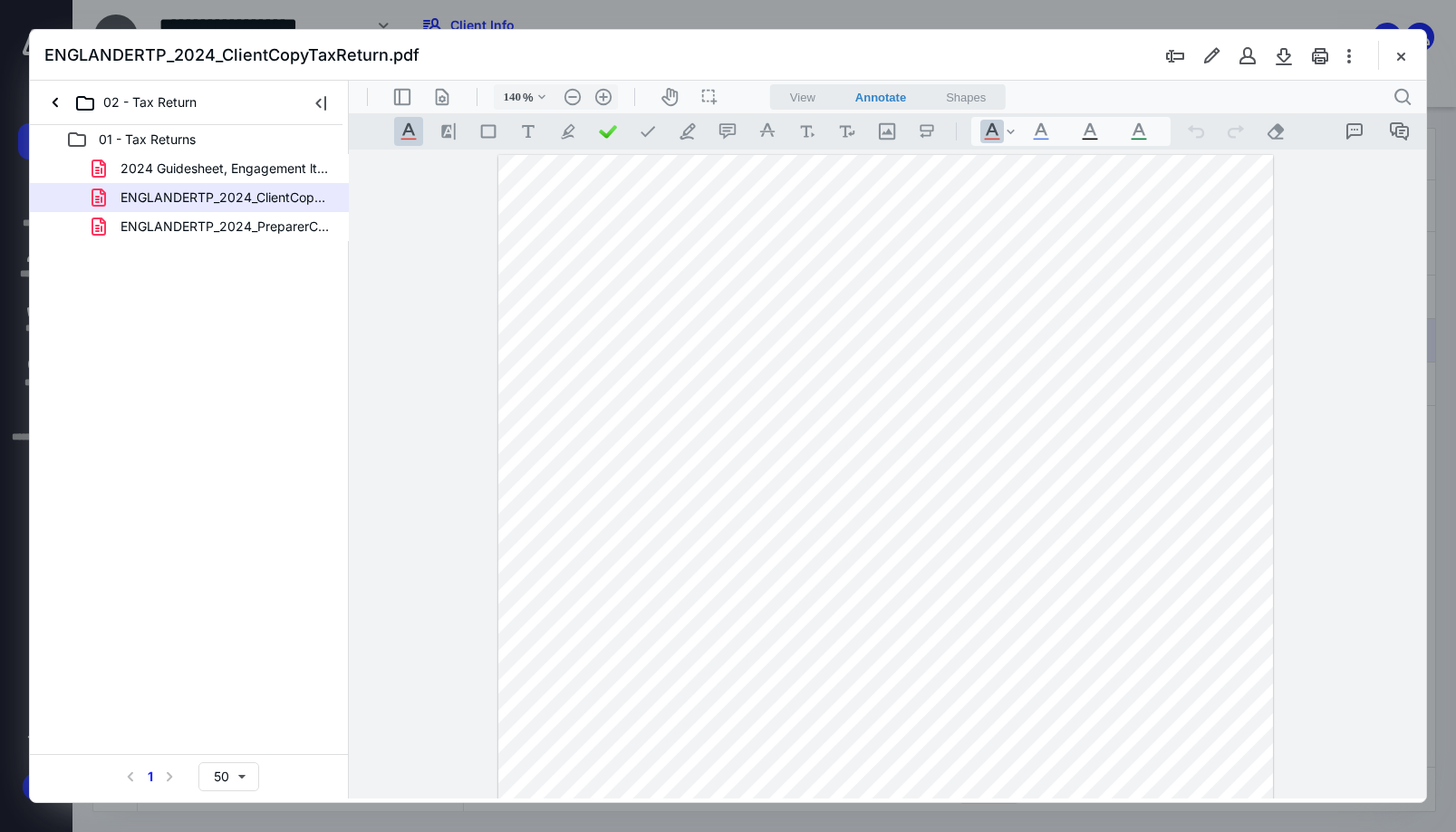scroll, scrollTop: 363, scrollLeft: 0, axis: vertical 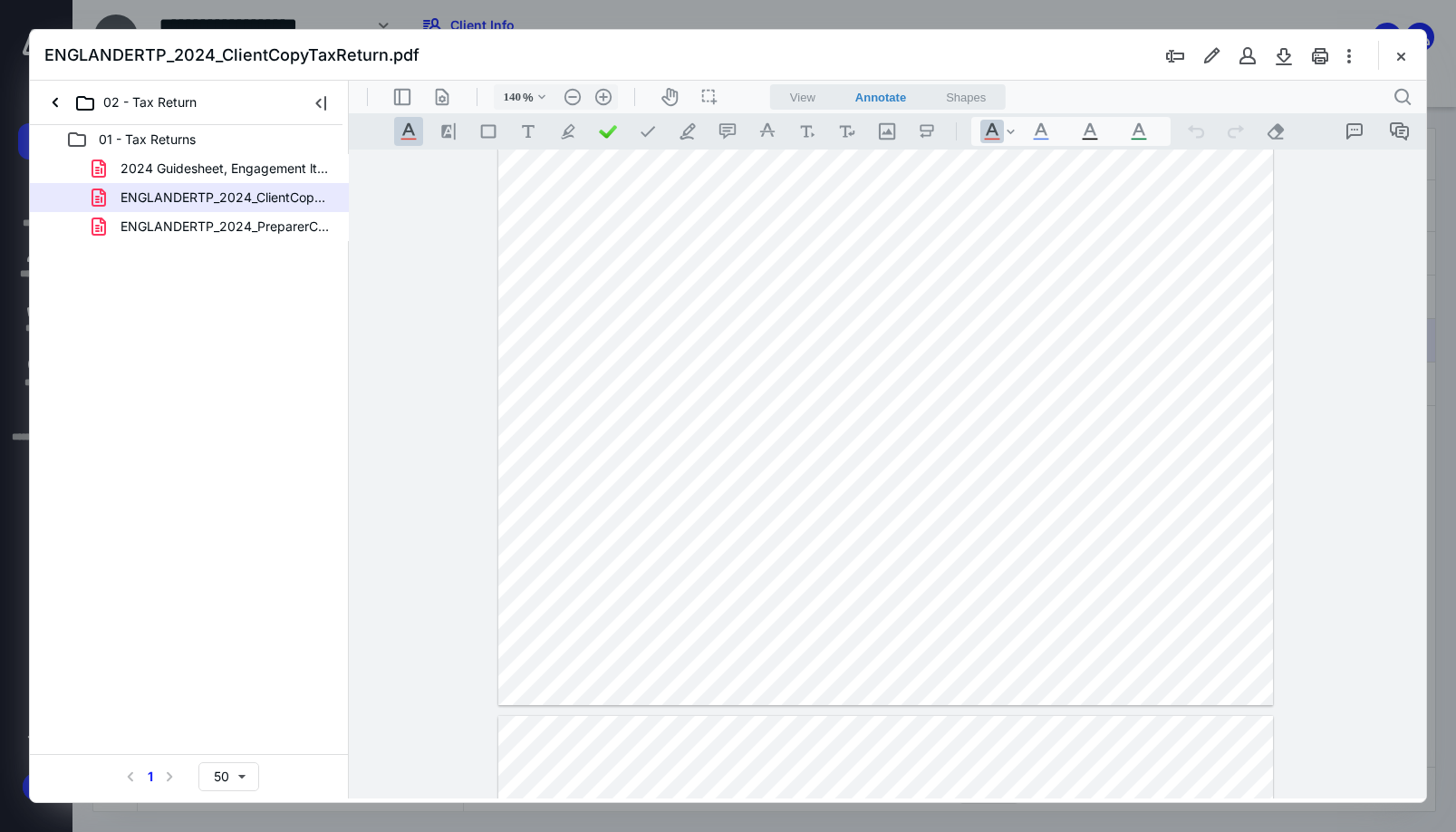 click at bounding box center (885, 203) 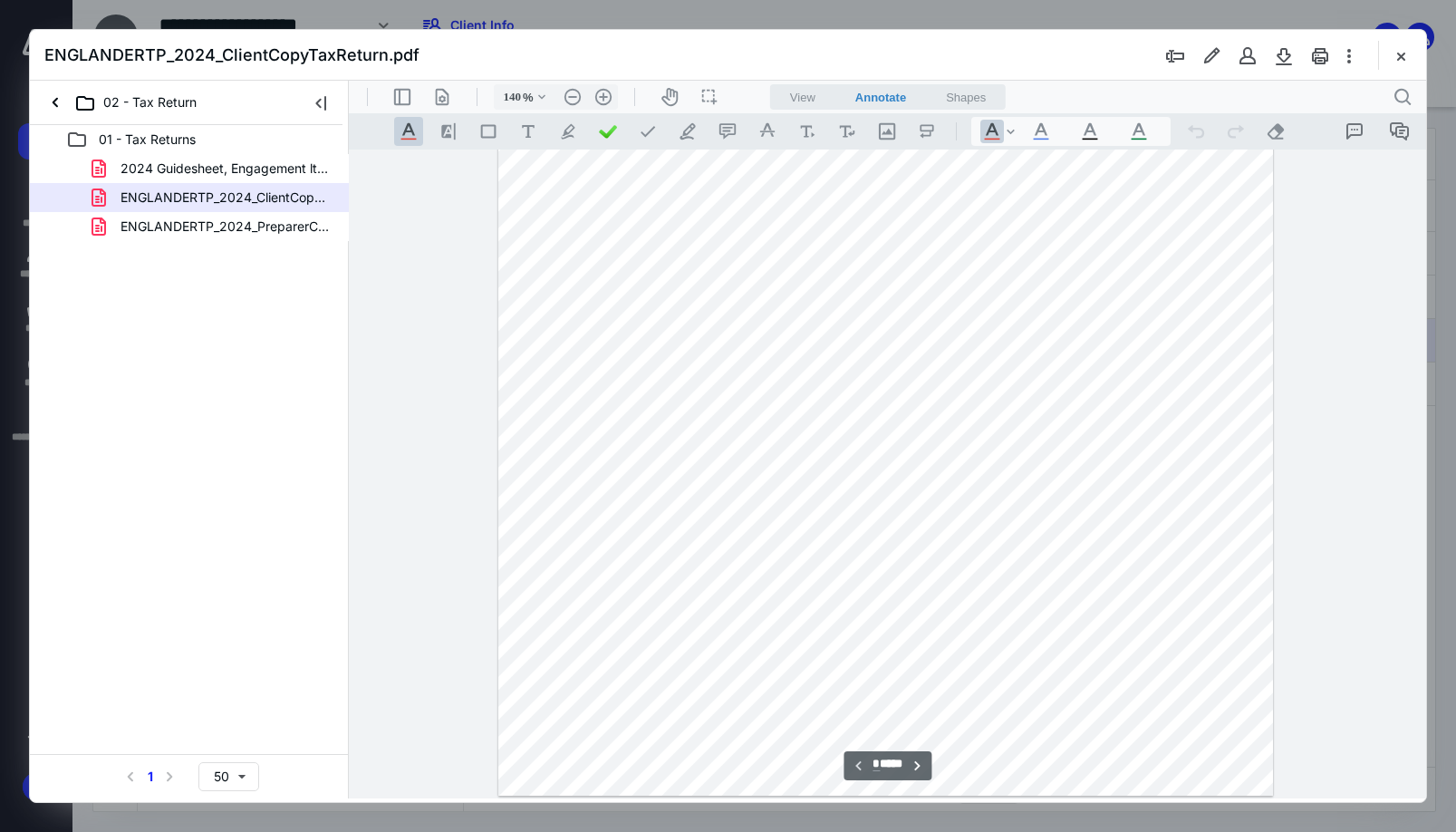 scroll, scrollTop: 272, scrollLeft: 0, axis: vertical 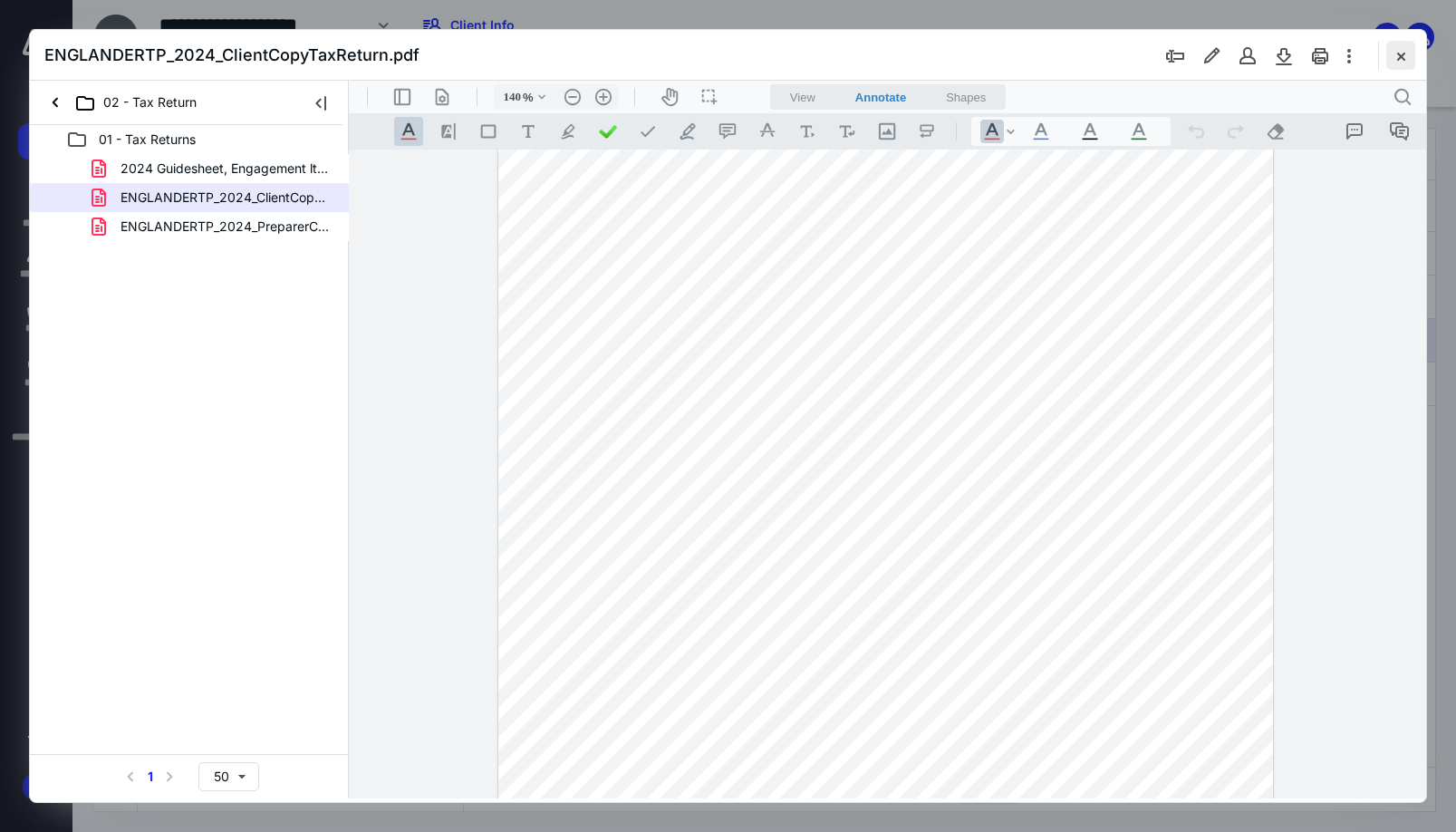 click at bounding box center [1401, 55] 